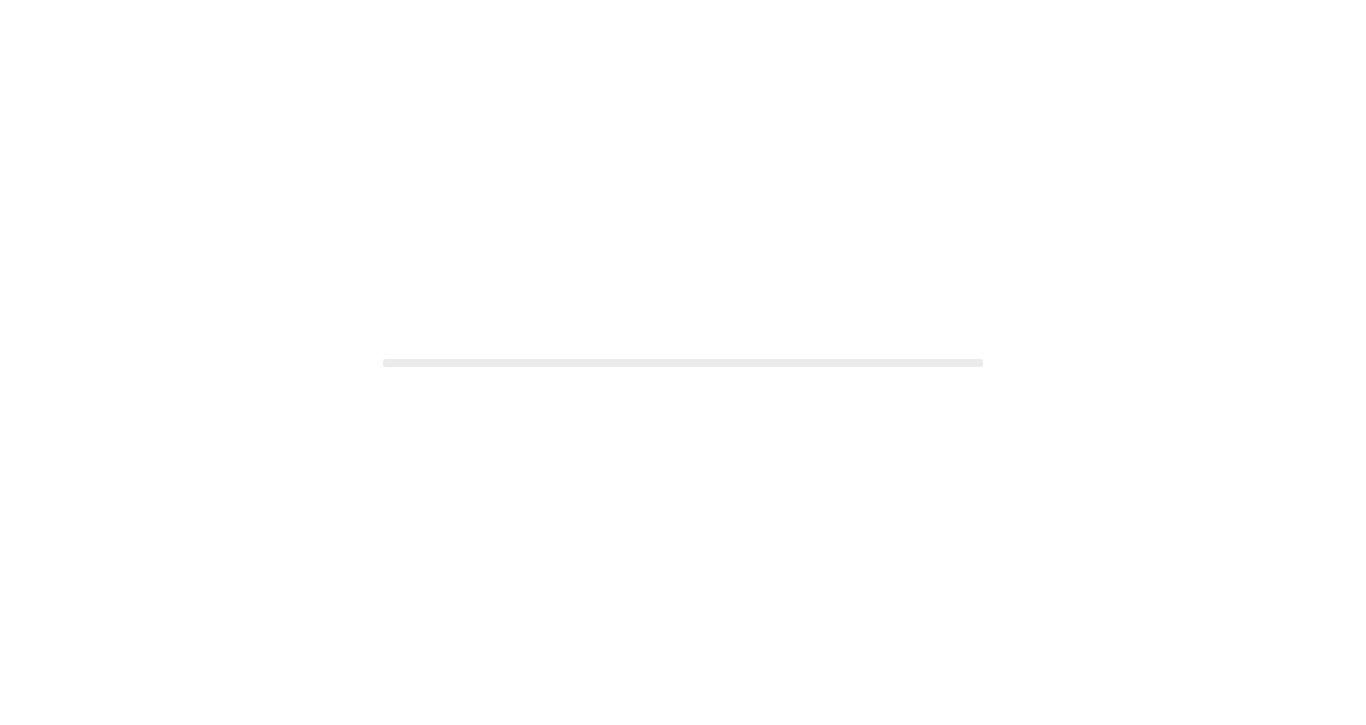 scroll, scrollTop: 0, scrollLeft: 0, axis: both 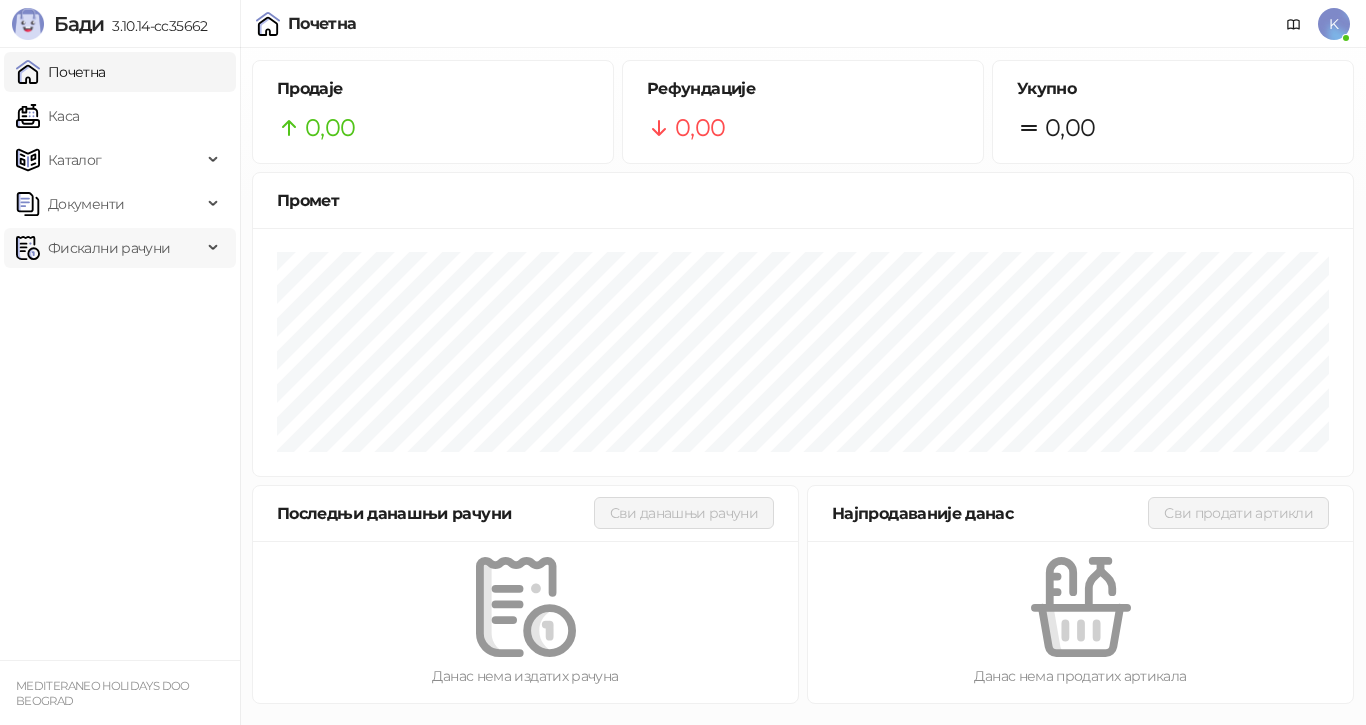 click on "Фискални рачуни" at bounding box center (109, 248) 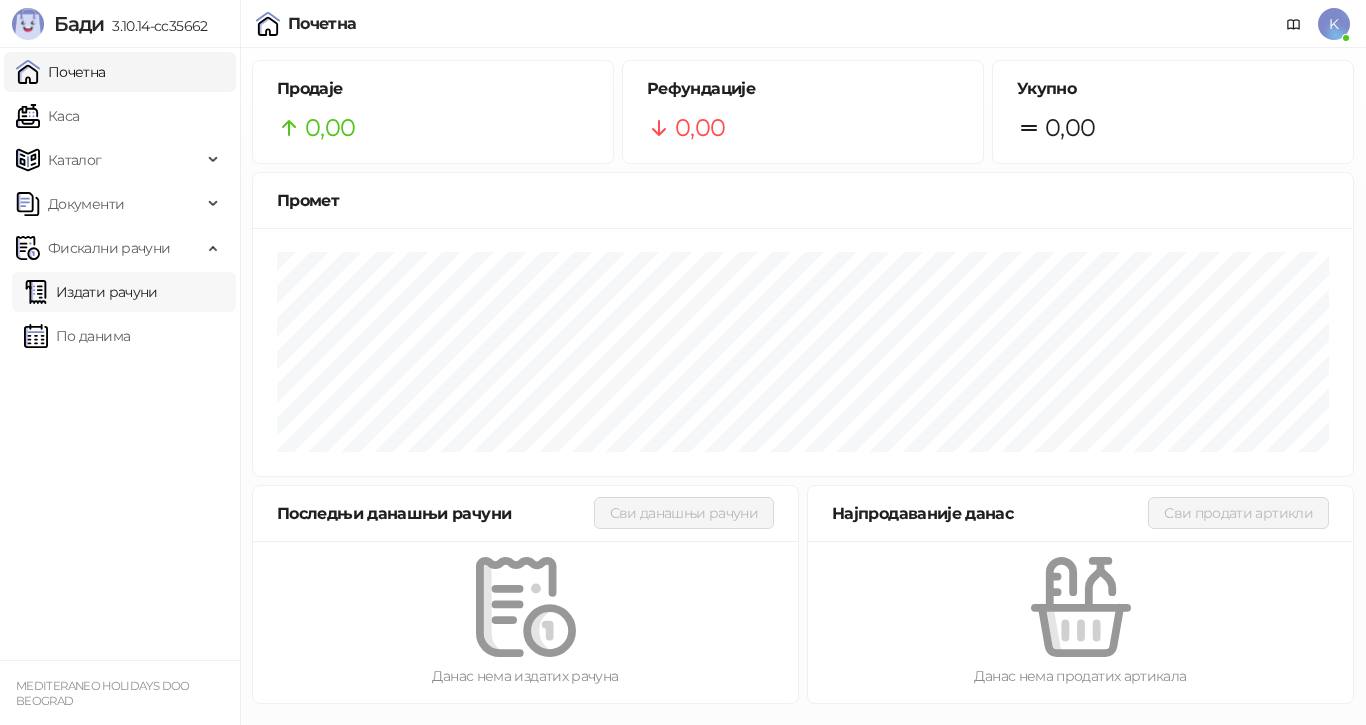 click on "Издати рачуни" at bounding box center (91, 292) 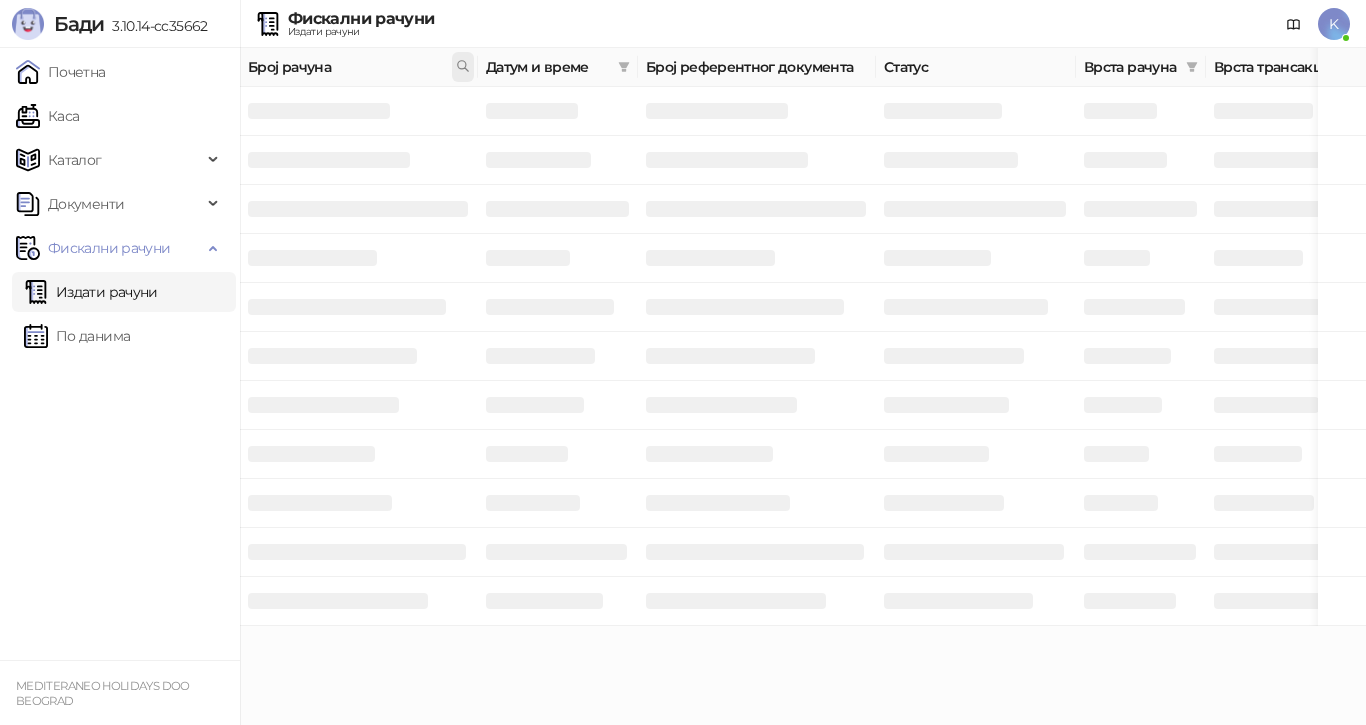 click 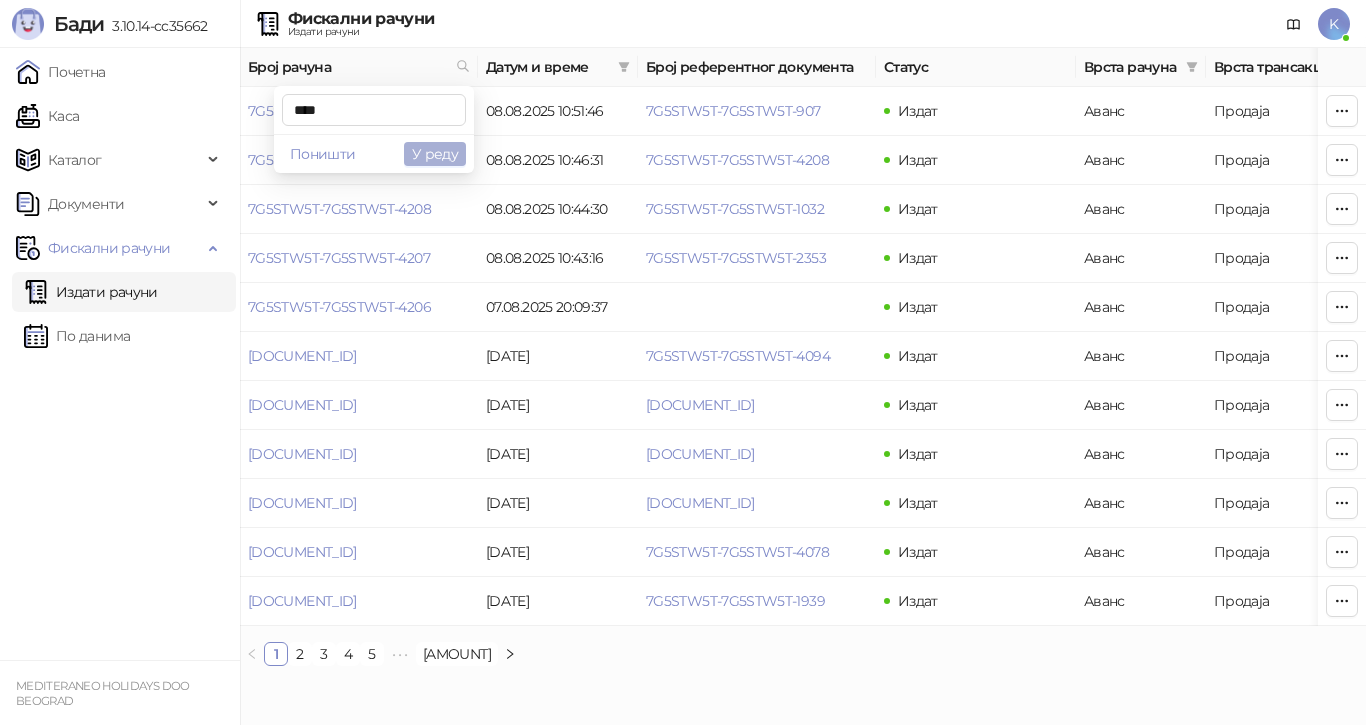 type on "****" 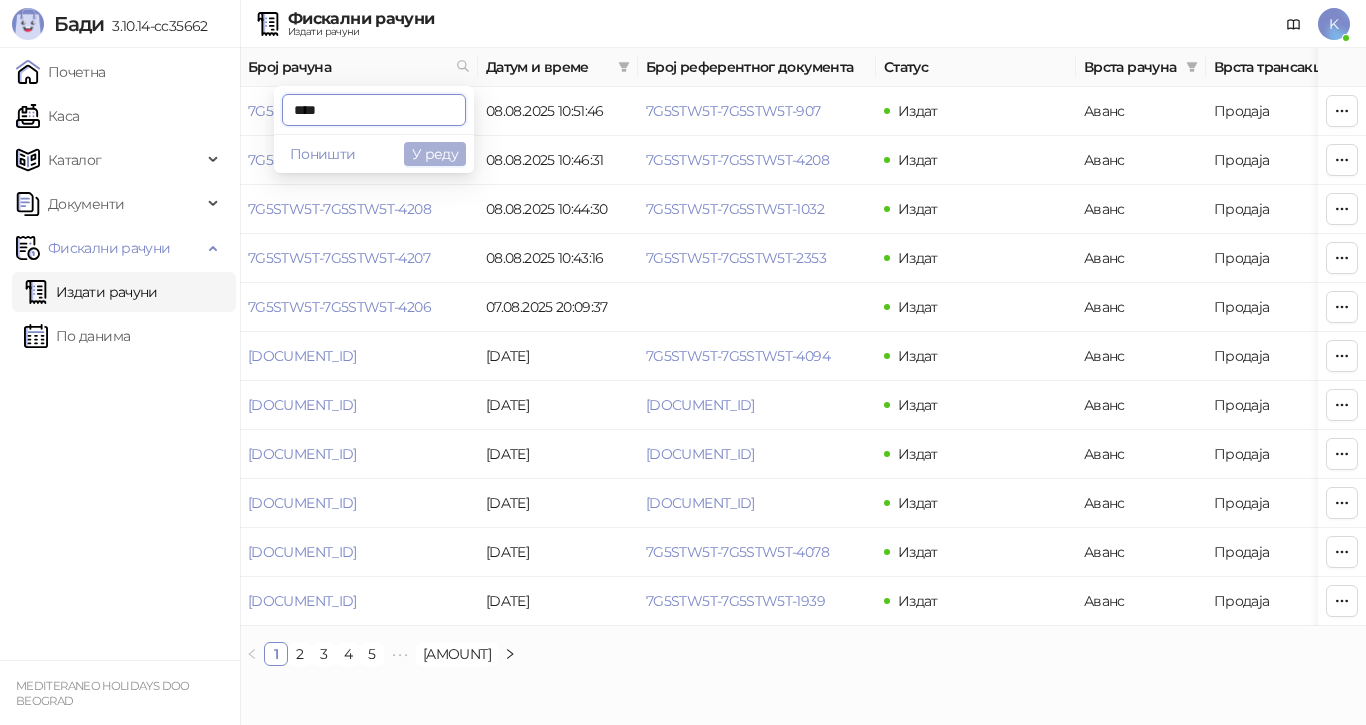 click on "У реду" at bounding box center (435, 154) 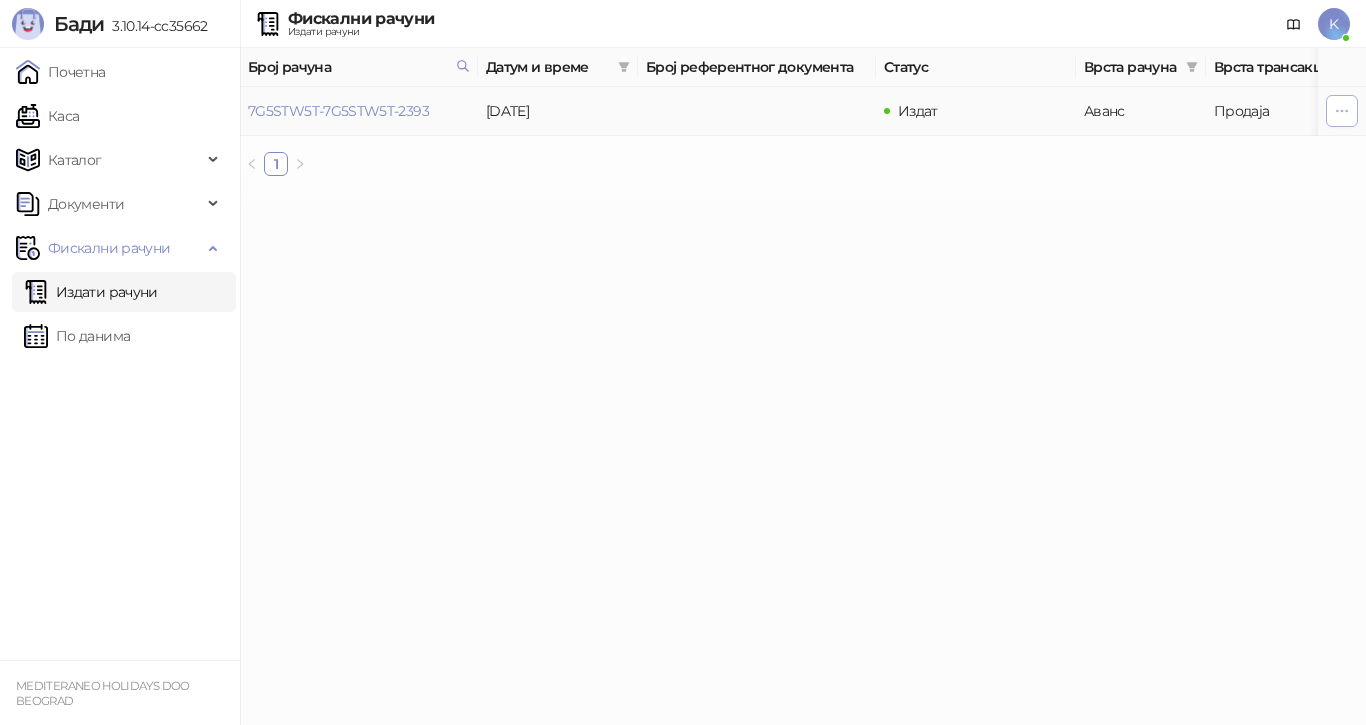 click 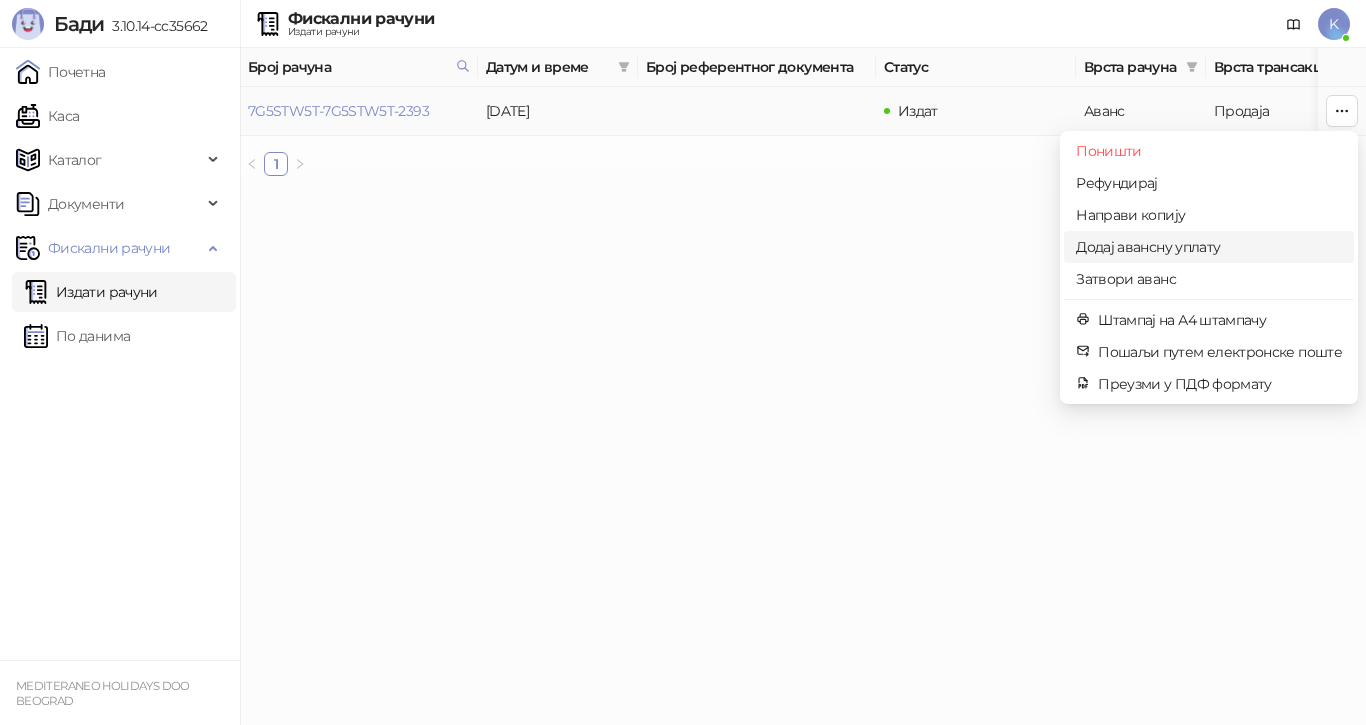 click on "Додај авансну уплату" at bounding box center (1209, 247) 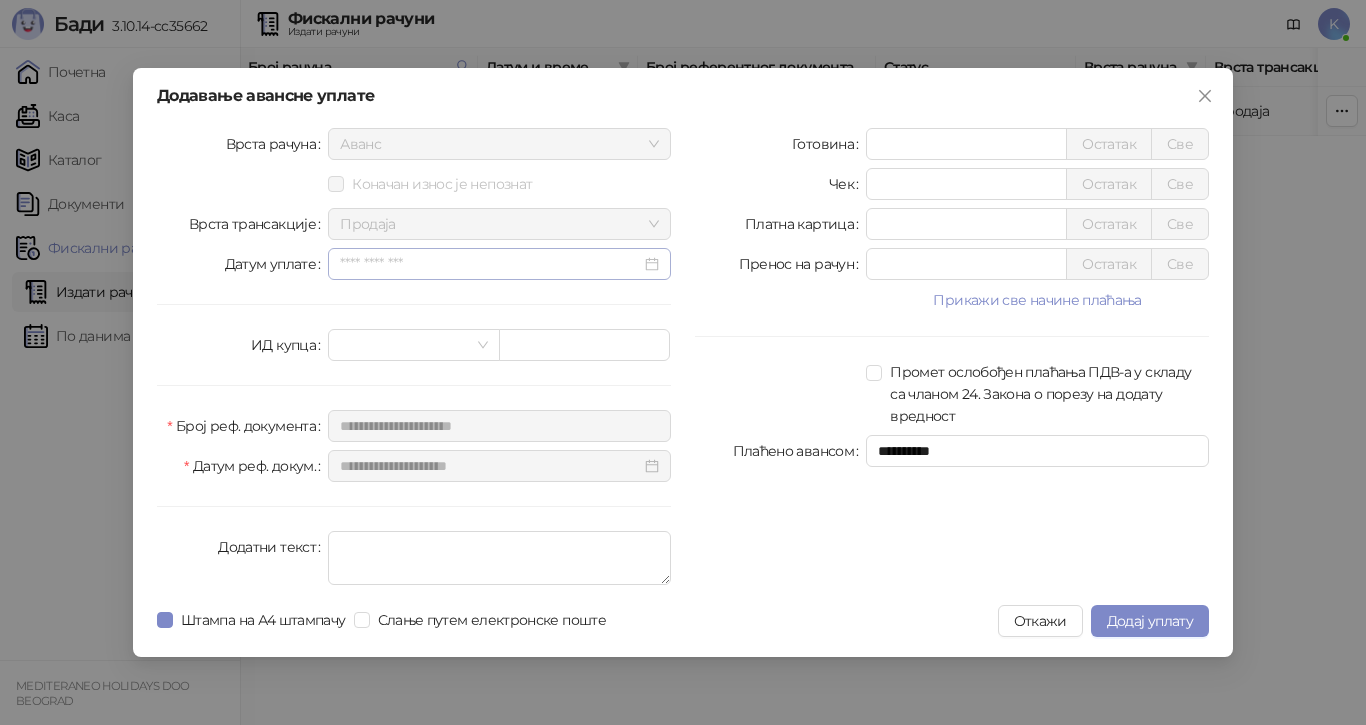click at bounding box center [499, 264] 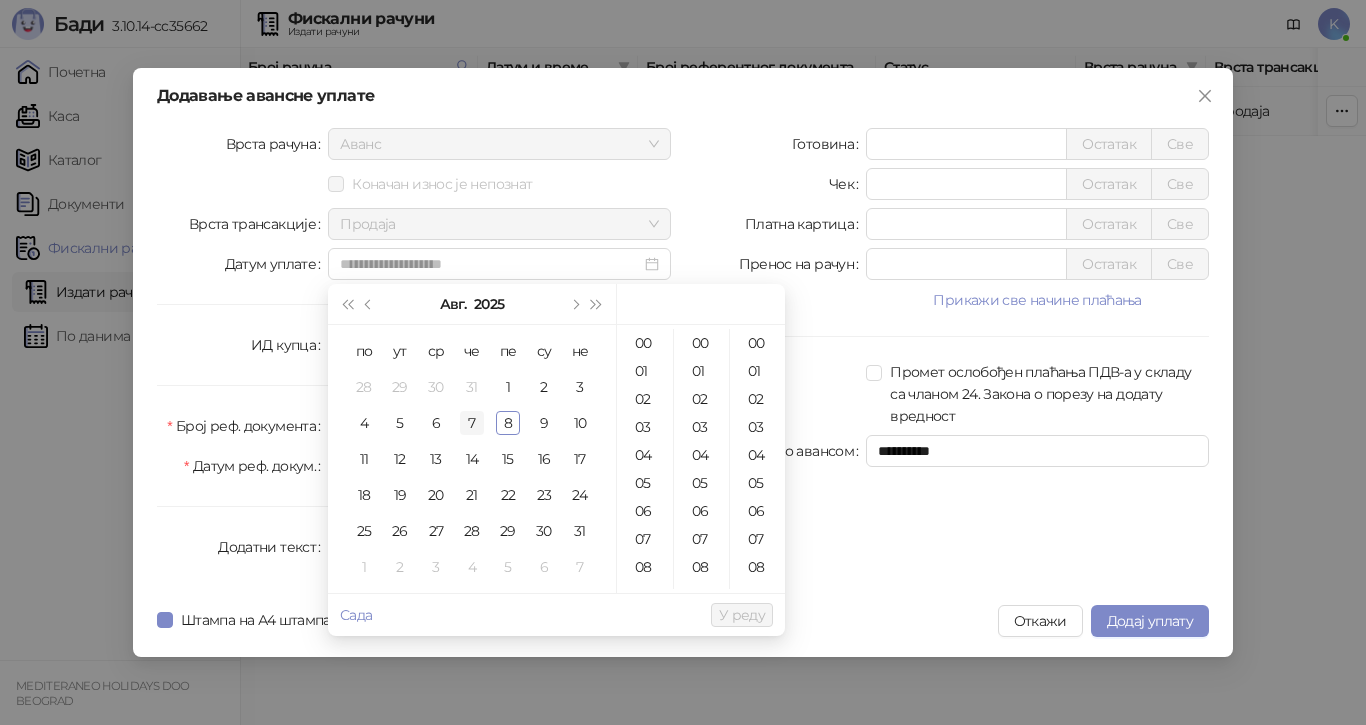click on "7" at bounding box center (472, 423) 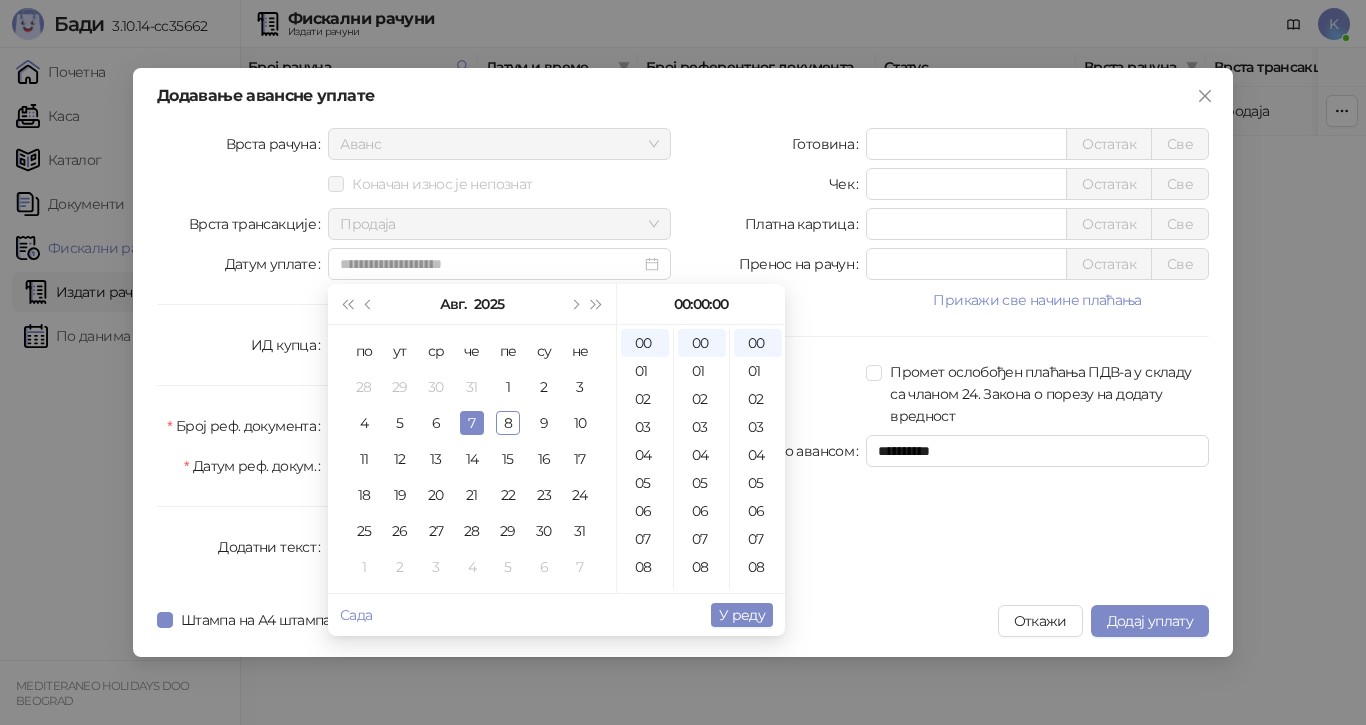 type on "**********" 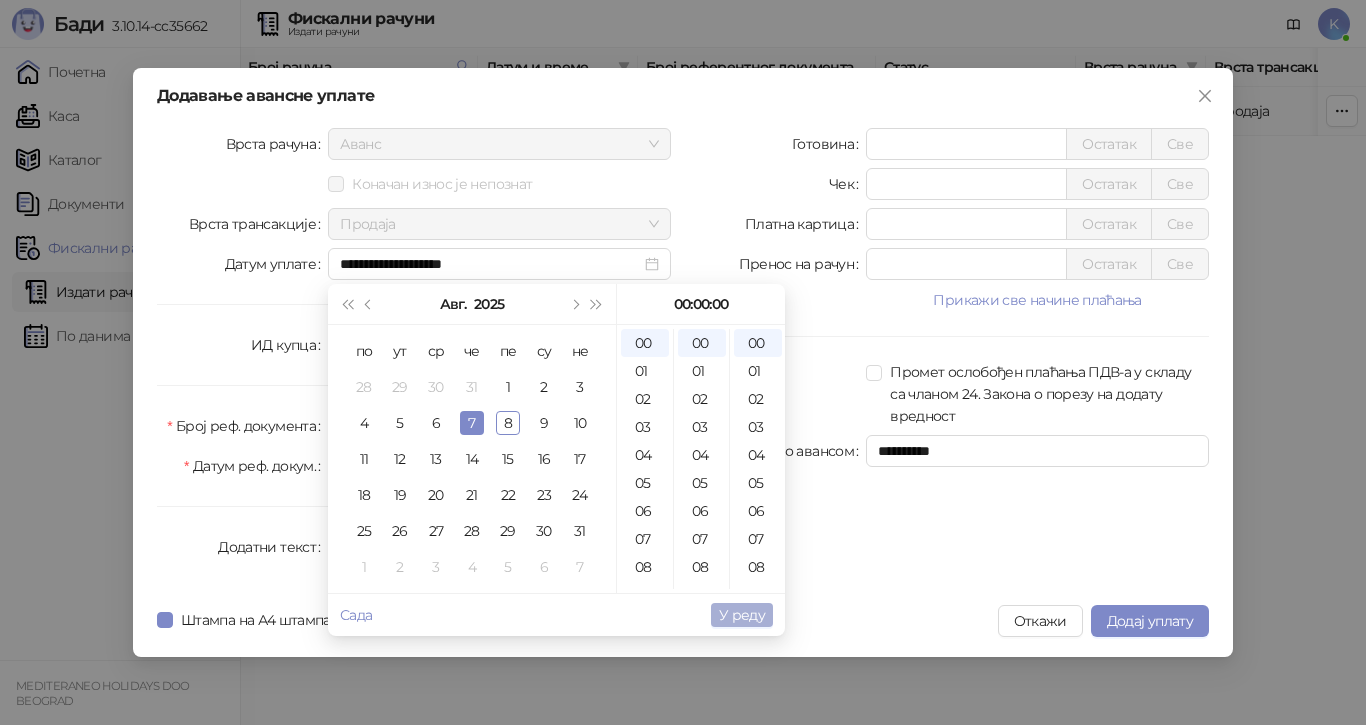 click on "У реду" at bounding box center [742, 615] 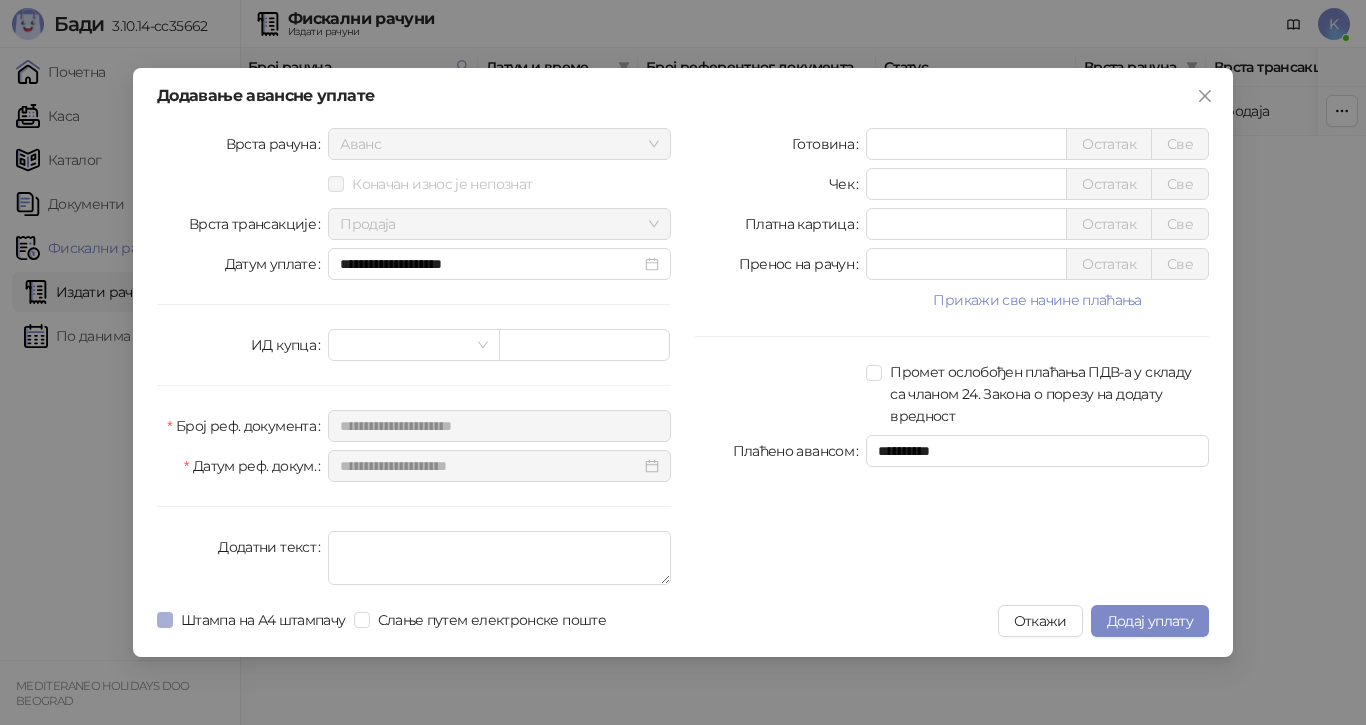click on "Штампа на А4 штампачу" at bounding box center [263, 620] 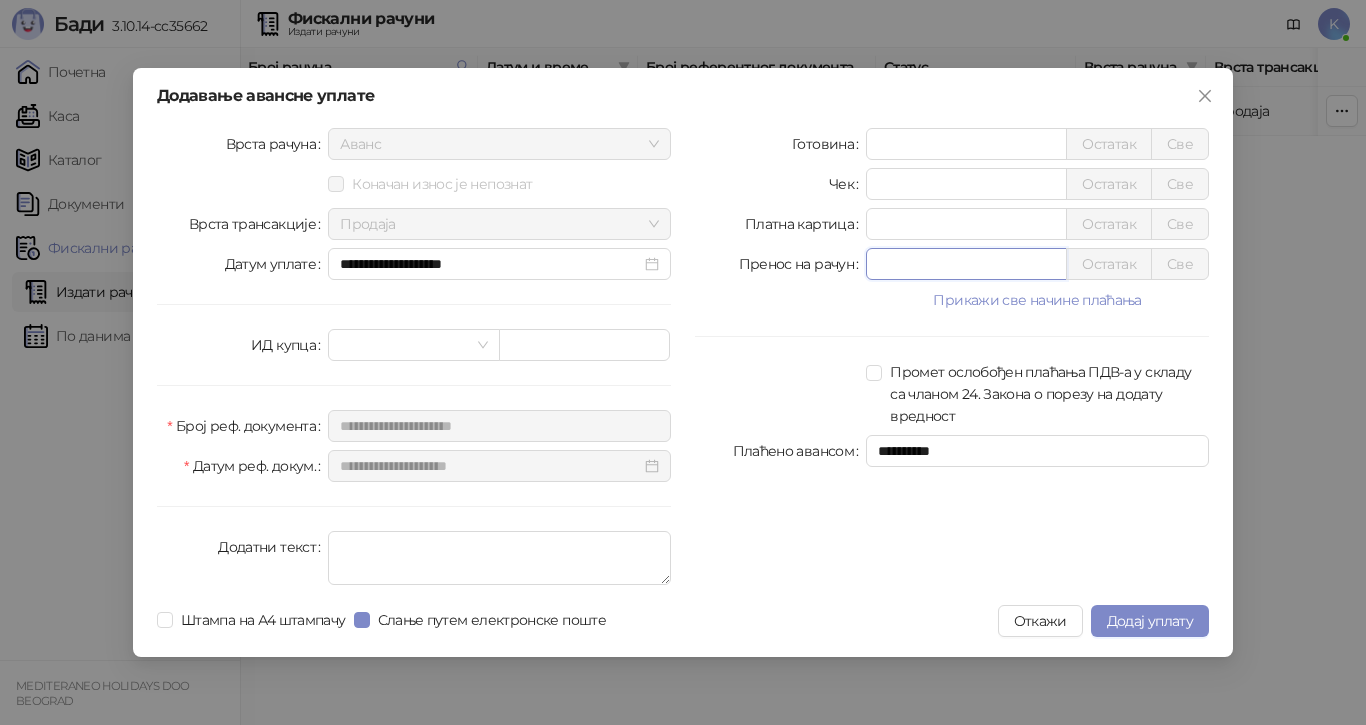drag, startPoint x: 861, startPoint y: 267, endPoint x: 810, endPoint y: 275, distance: 51.62364 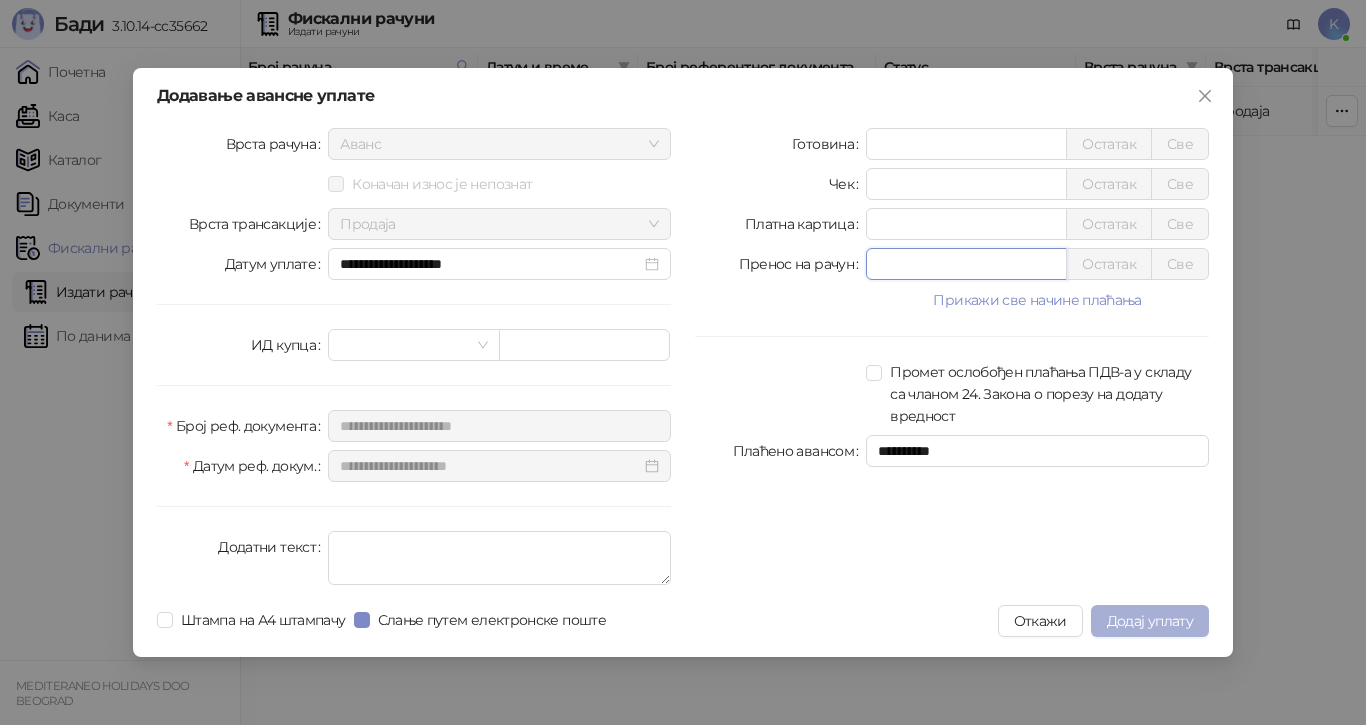 type on "******" 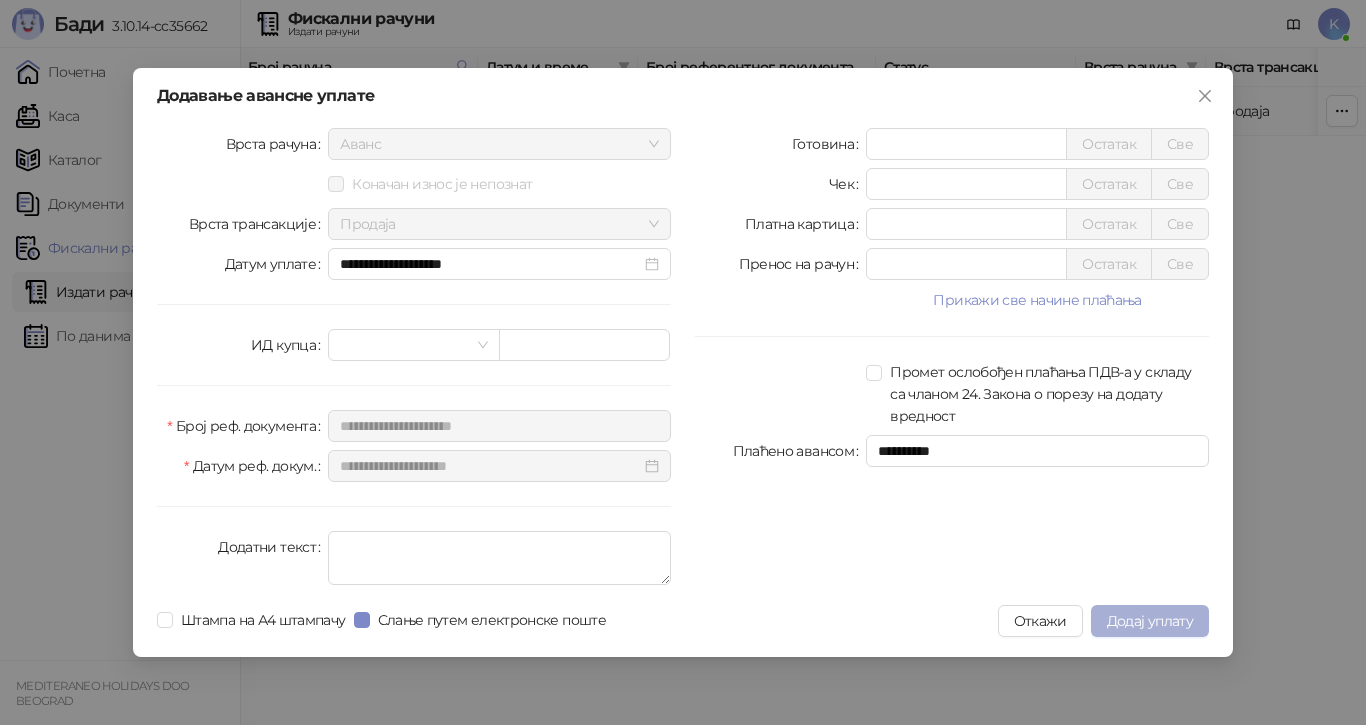 click on "Додај уплату" at bounding box center [1150, 621] 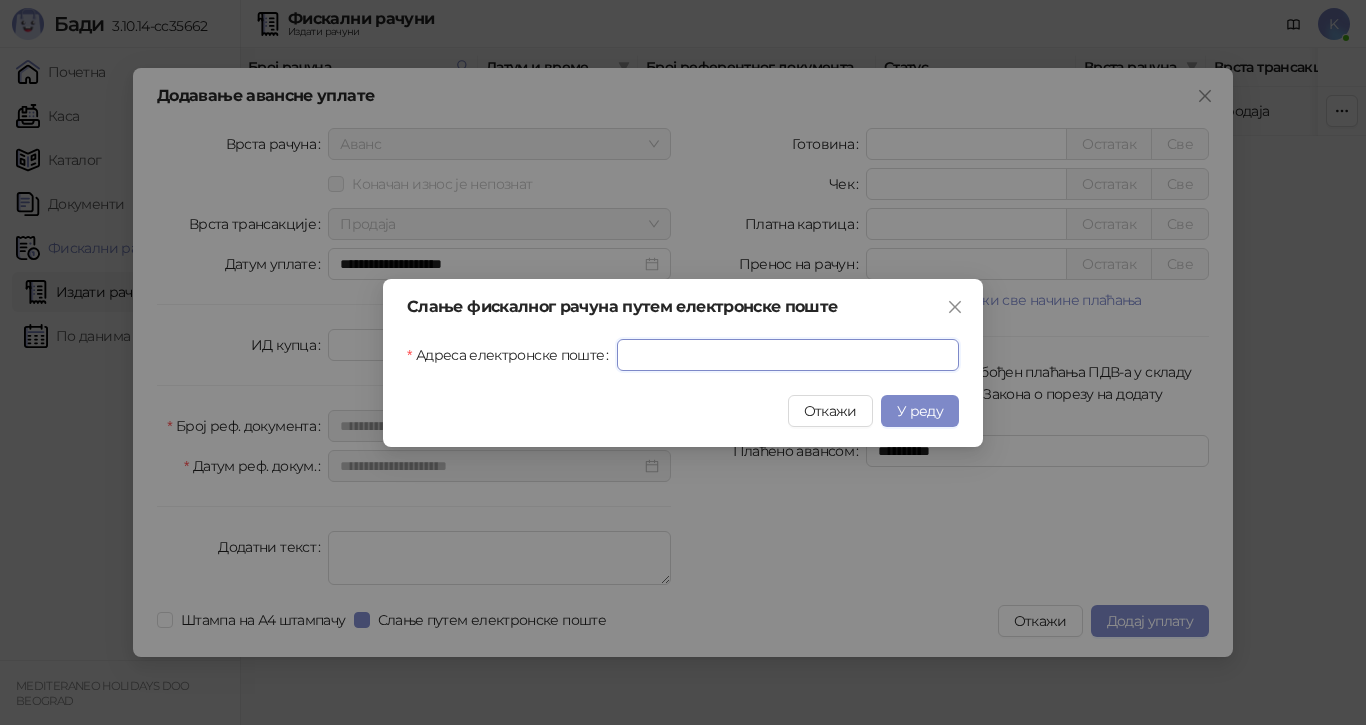 click on "Адреса електронске поште" at bounding box center (788, 355) 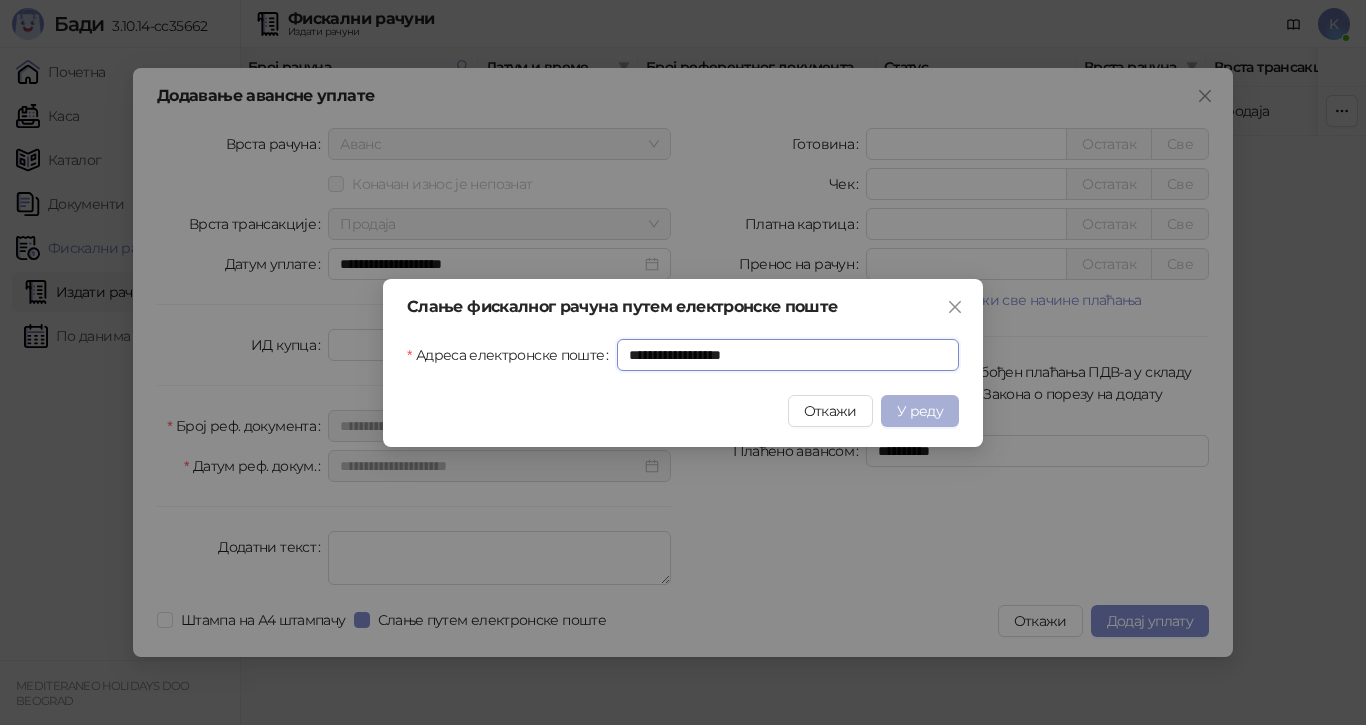 type on "**********" 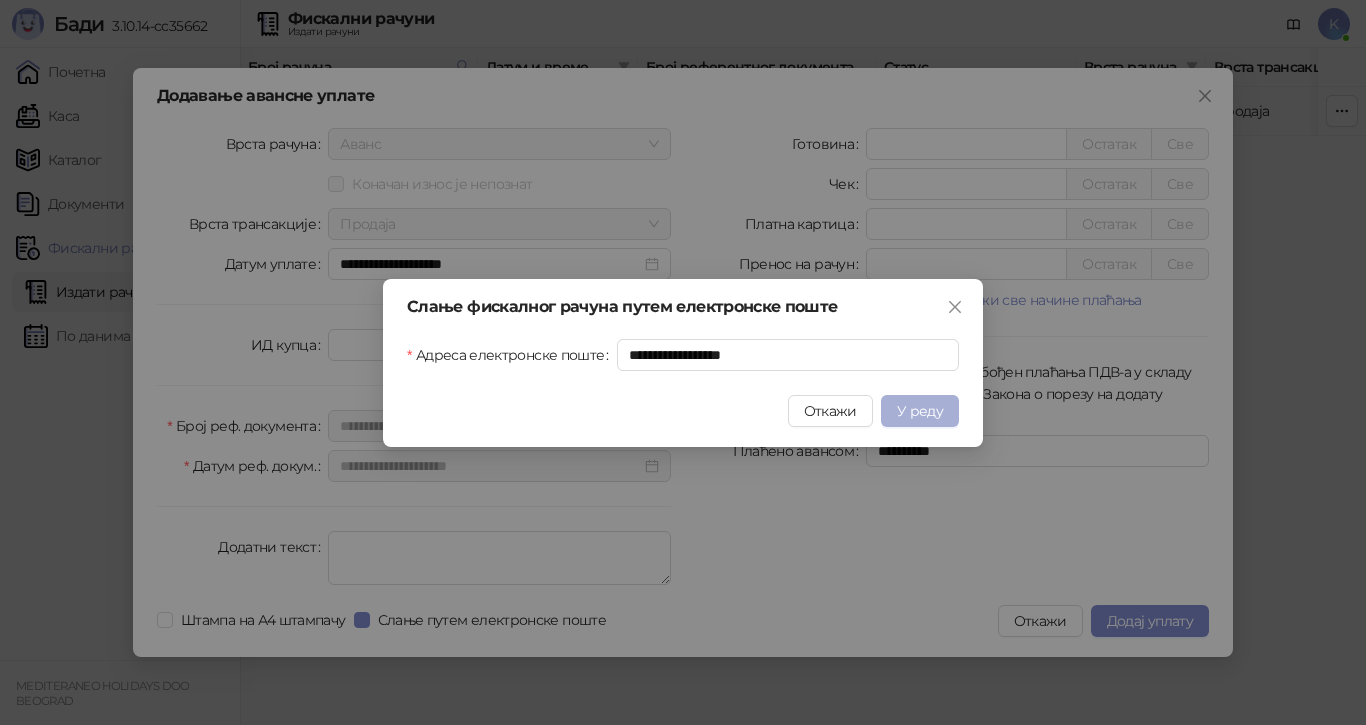 click on "У реду" at bounding box center (920, 411) 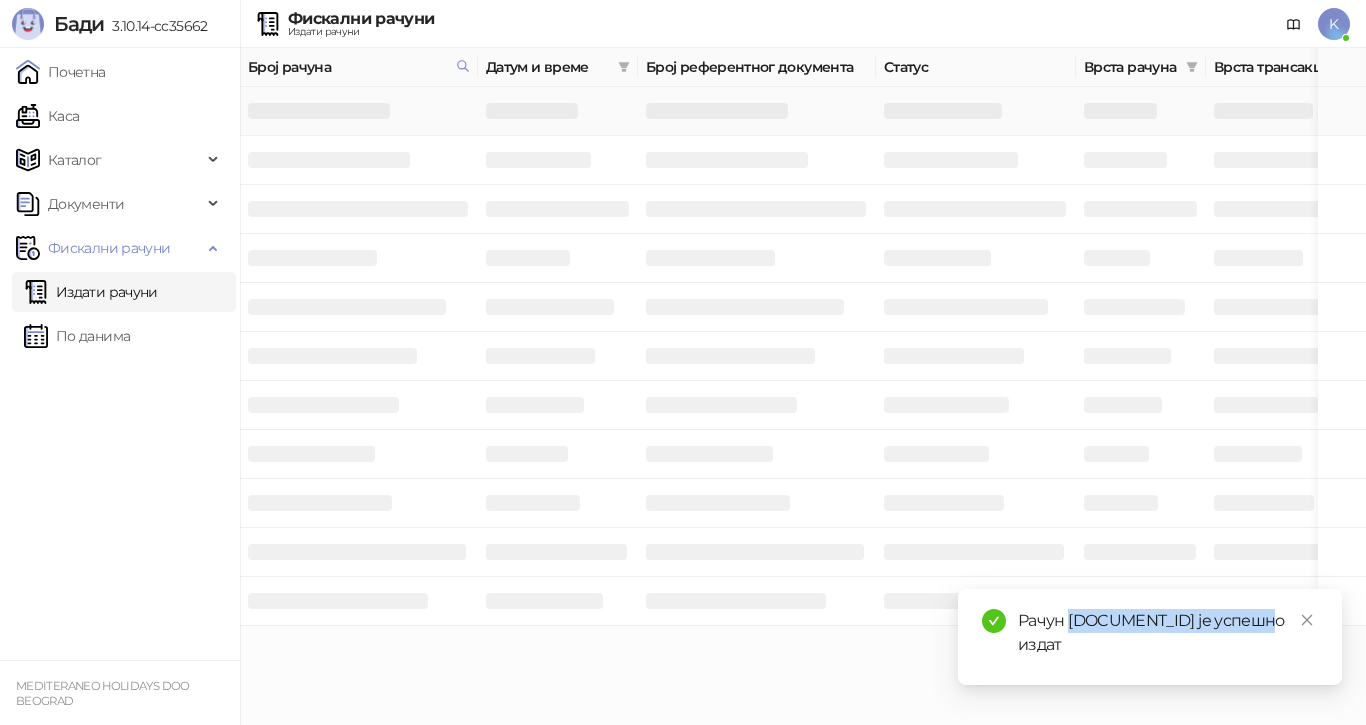 drag, startPoint x: 1269, startPoint y: 622, endPoint x: 1070, endPoint y: 624, distance: 199.01006 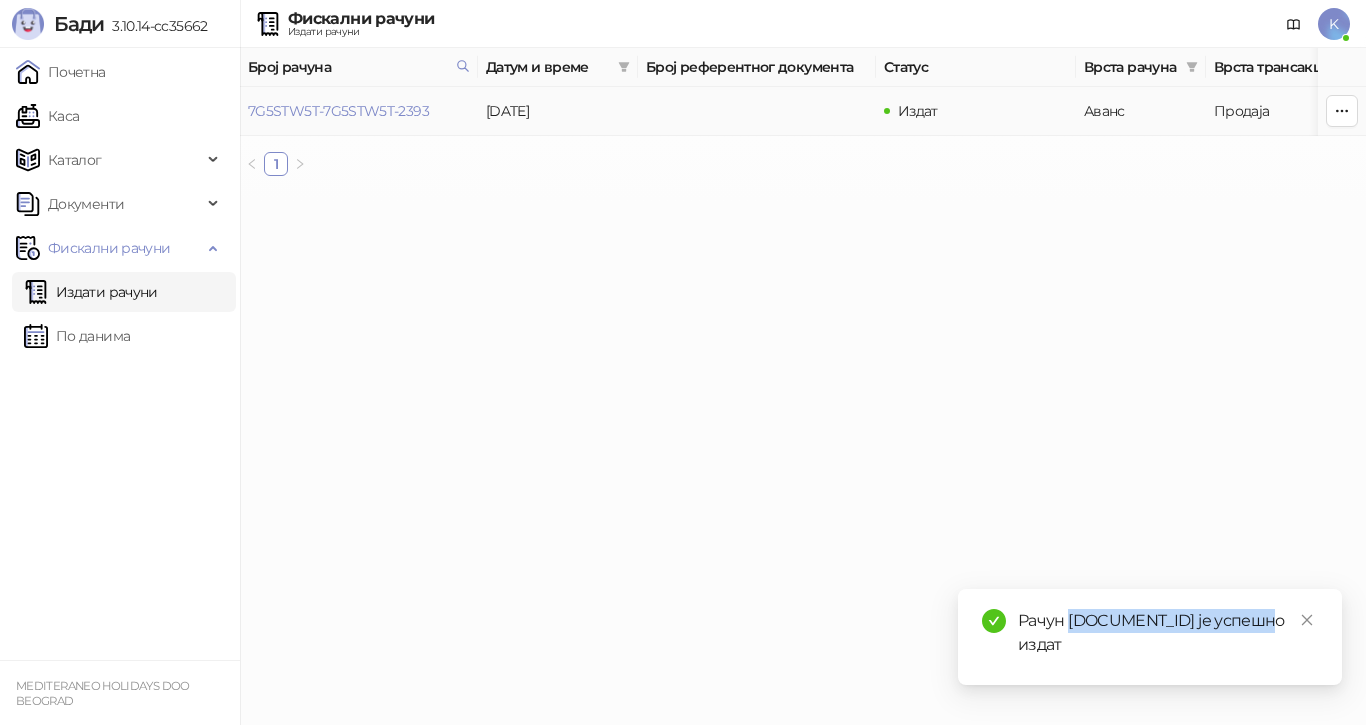 copy on "7G5STW5T-7G5STW5T-4211" 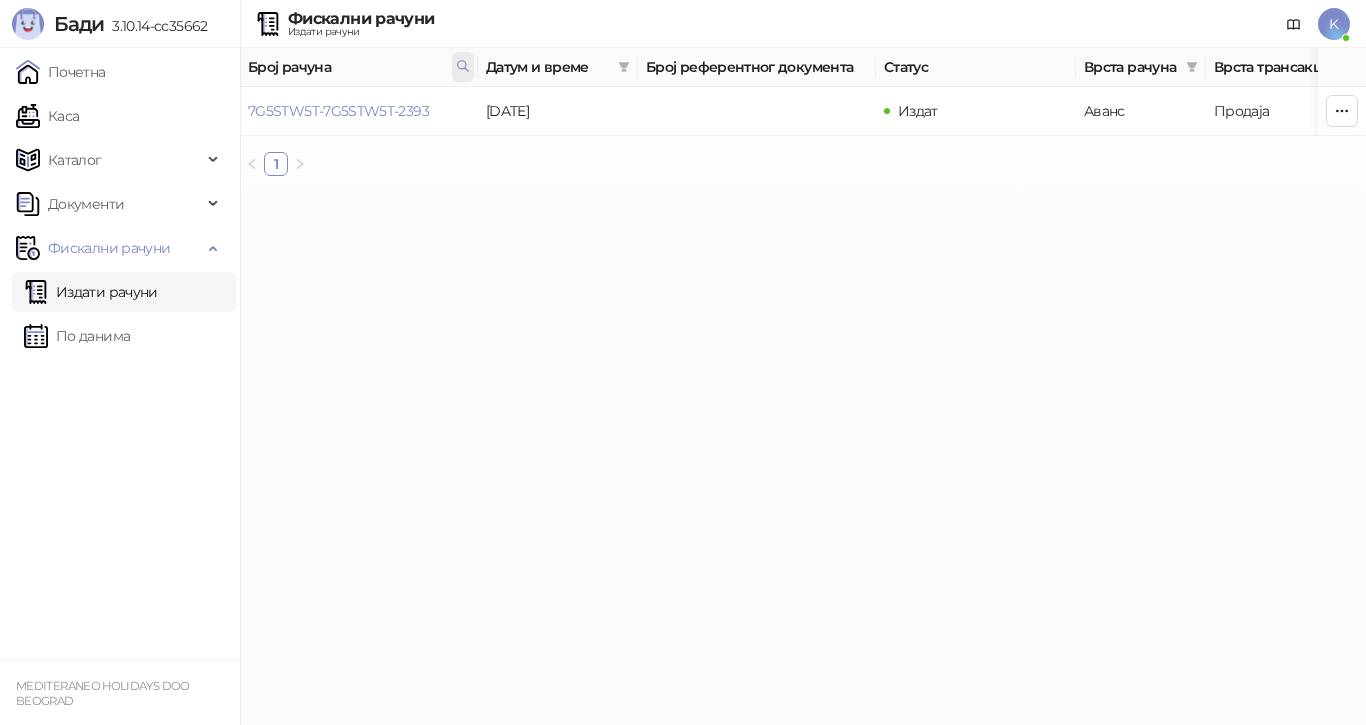 click 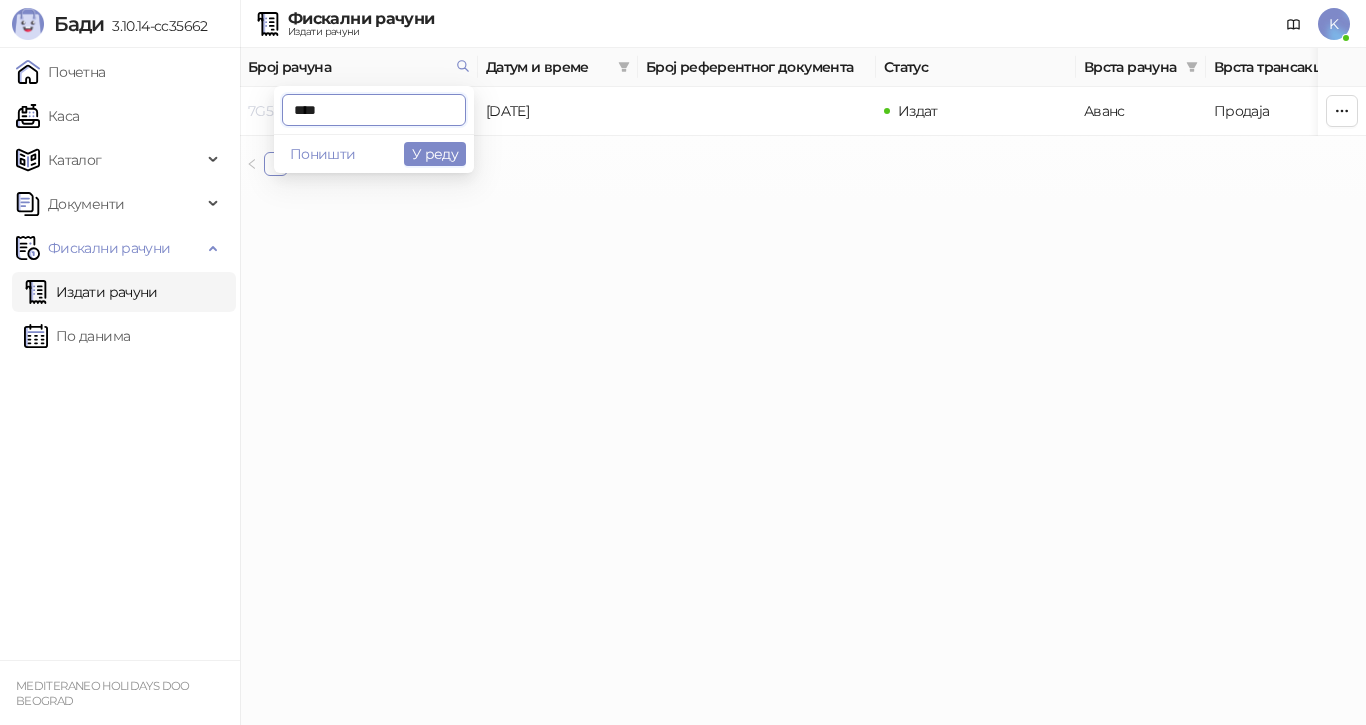 drag, startPoint x: 301, startPoint y: 114, endPoint x: 255, endPoint y: 114, distance: 46 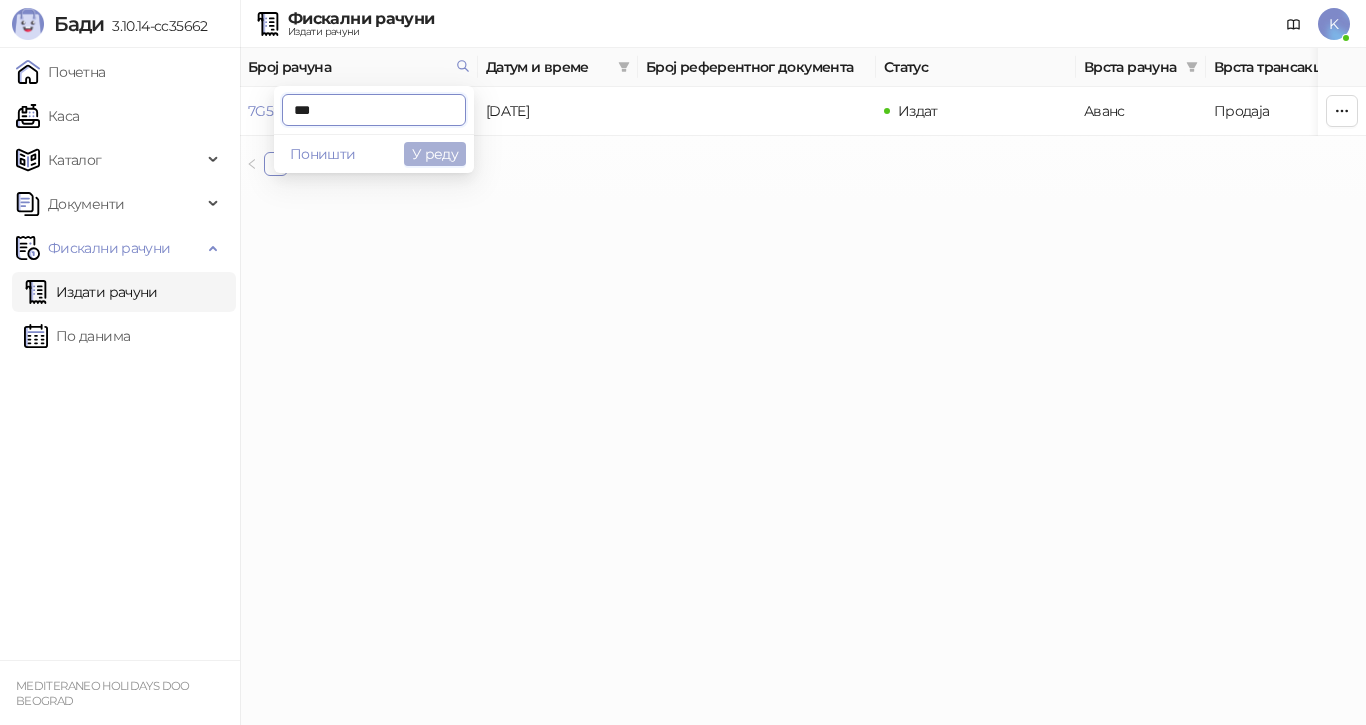 type on "***" 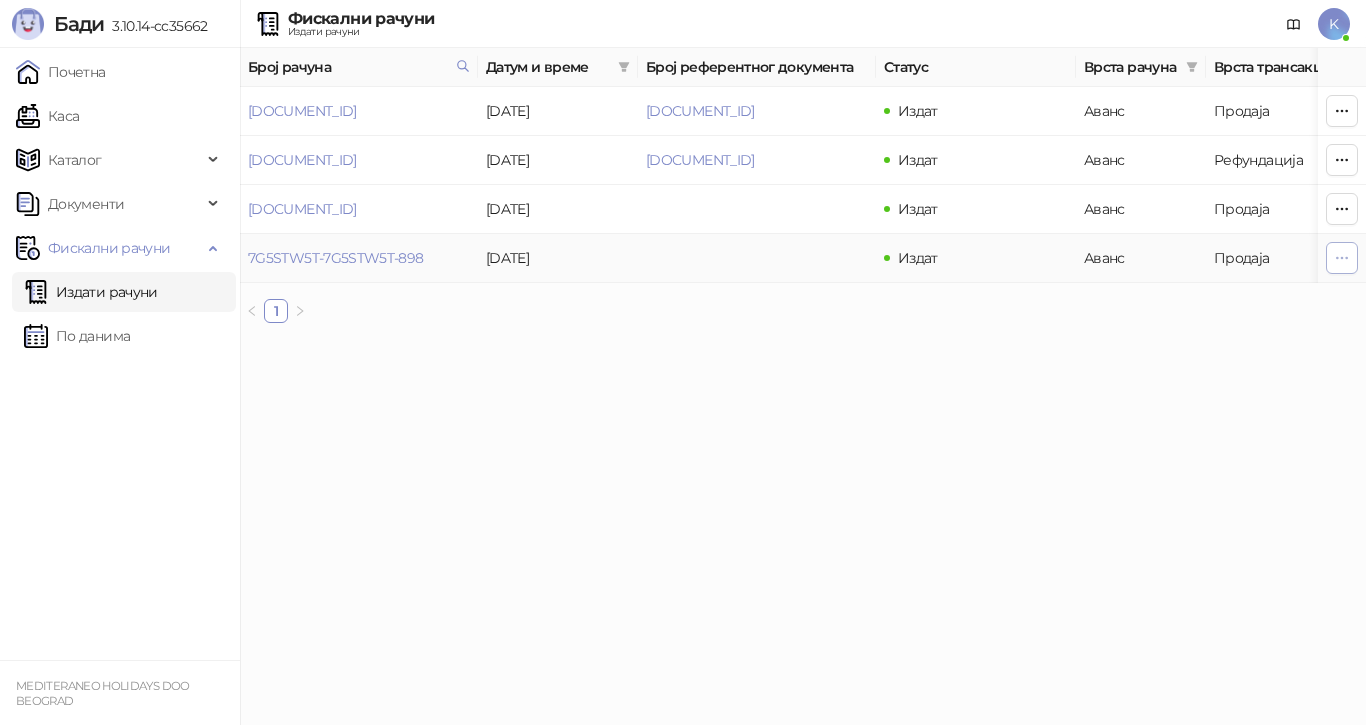 click 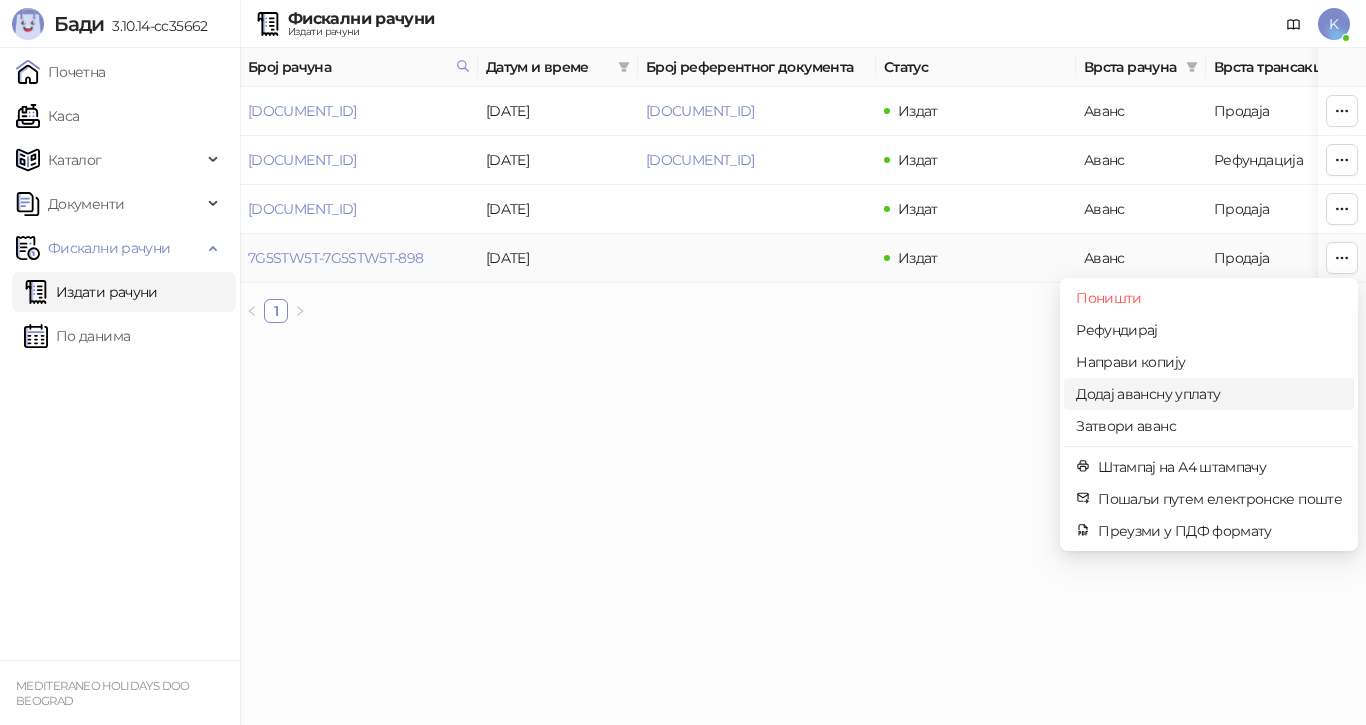 click on "Додај авансну уплату" at bounding box center (1209, 394) 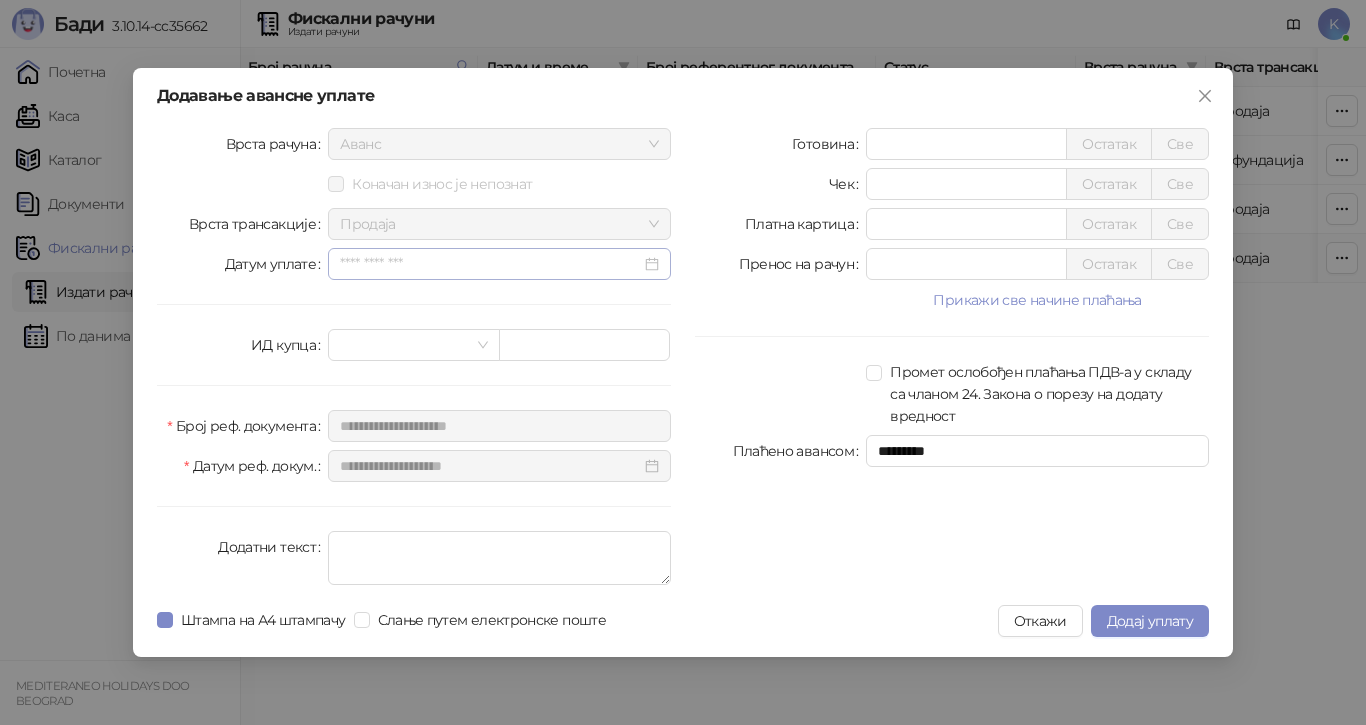 drag, startPoint x: 654, startPoint y: 262, endPoint x: 653, endPoint y: 277, distance: 15.033297 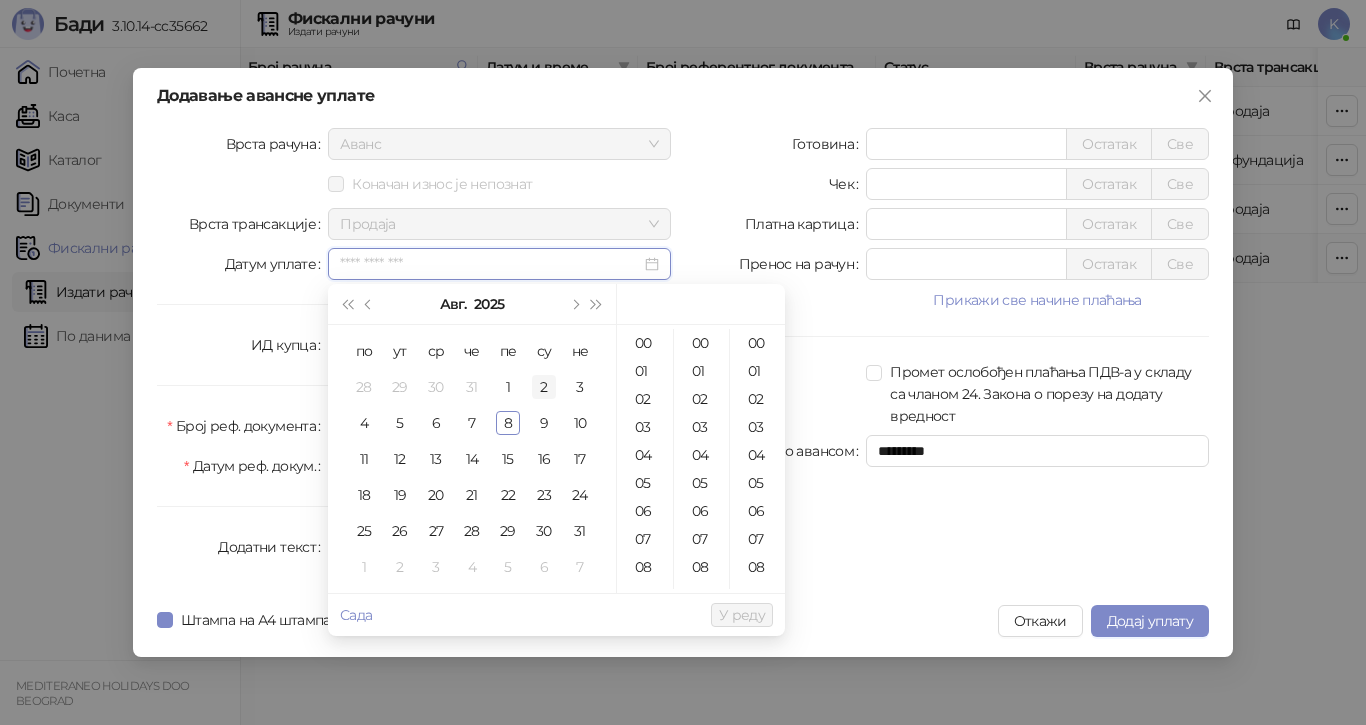 type on "**********" 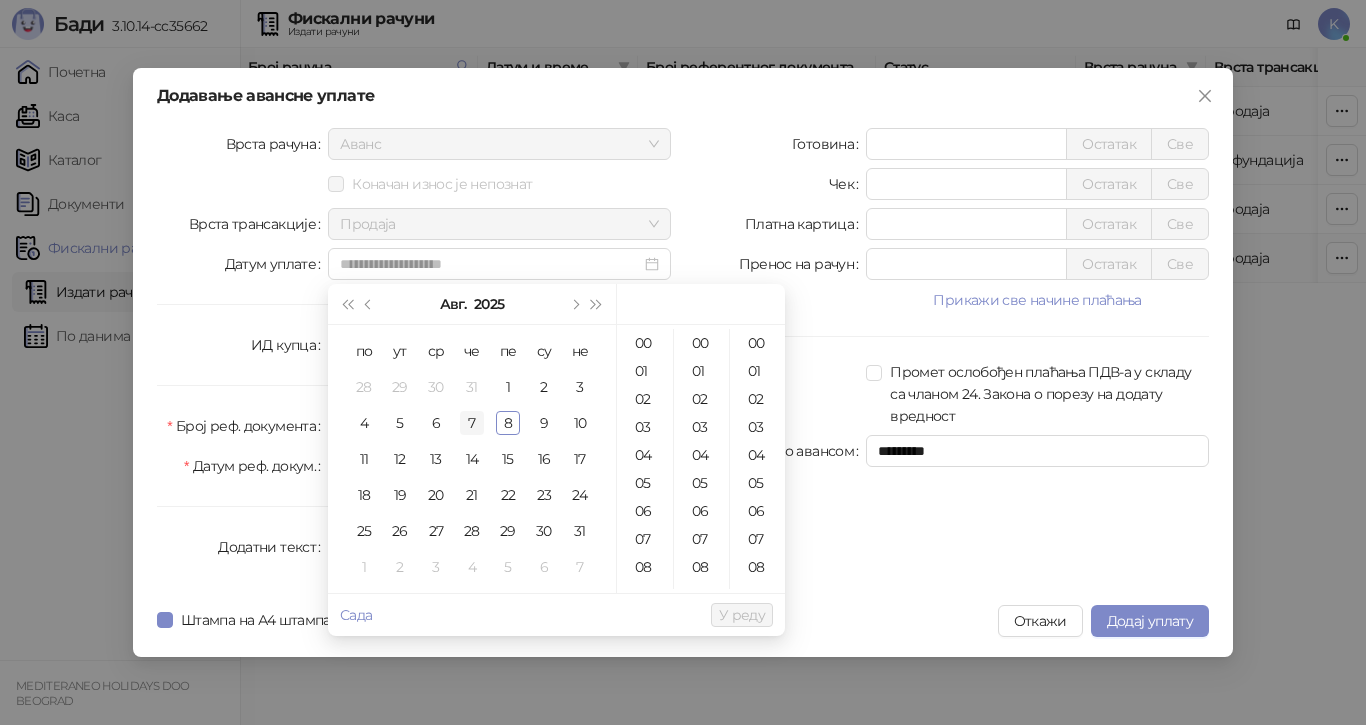 click on "7" at bounding box center [472, 423] 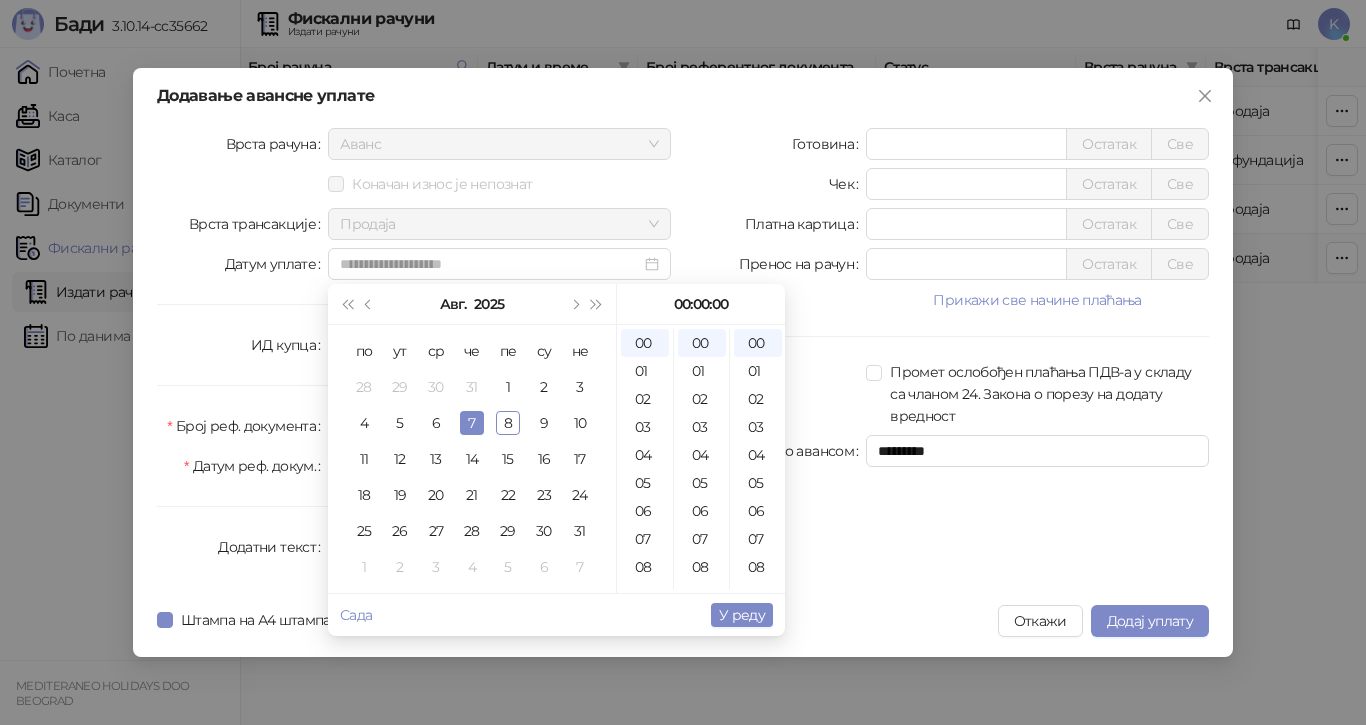 type on "**********" 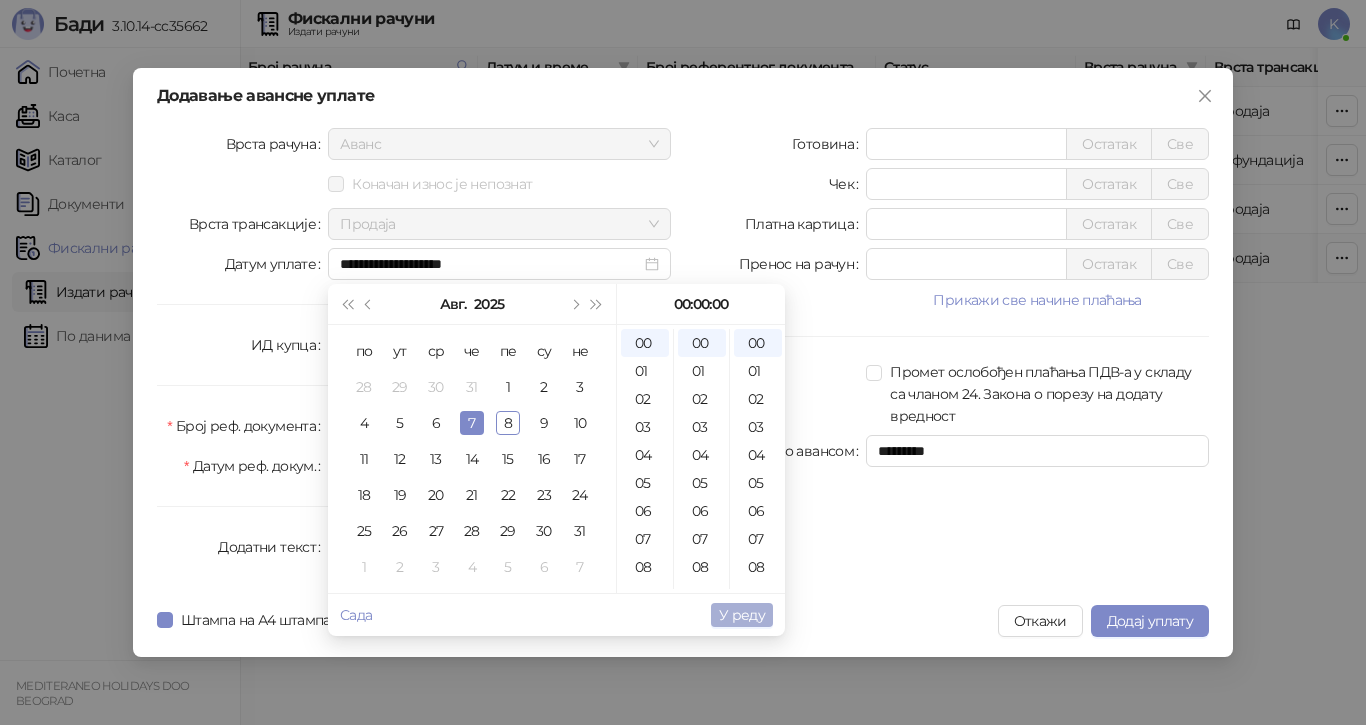 click on "У реду" at bounding box center (742, 615) 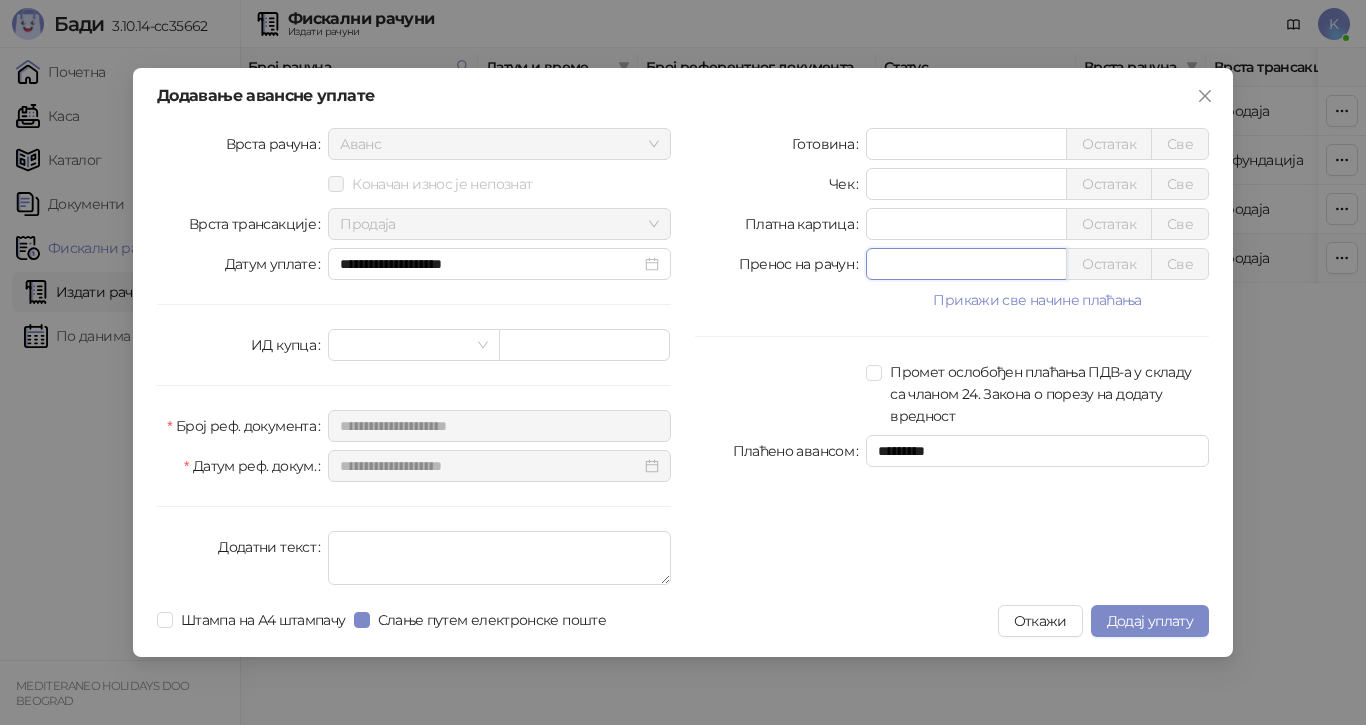 drag, startPoint x: 891, startPoint y: 265, endPoint x: 818, endPoint y: 278, distance: 74.1485 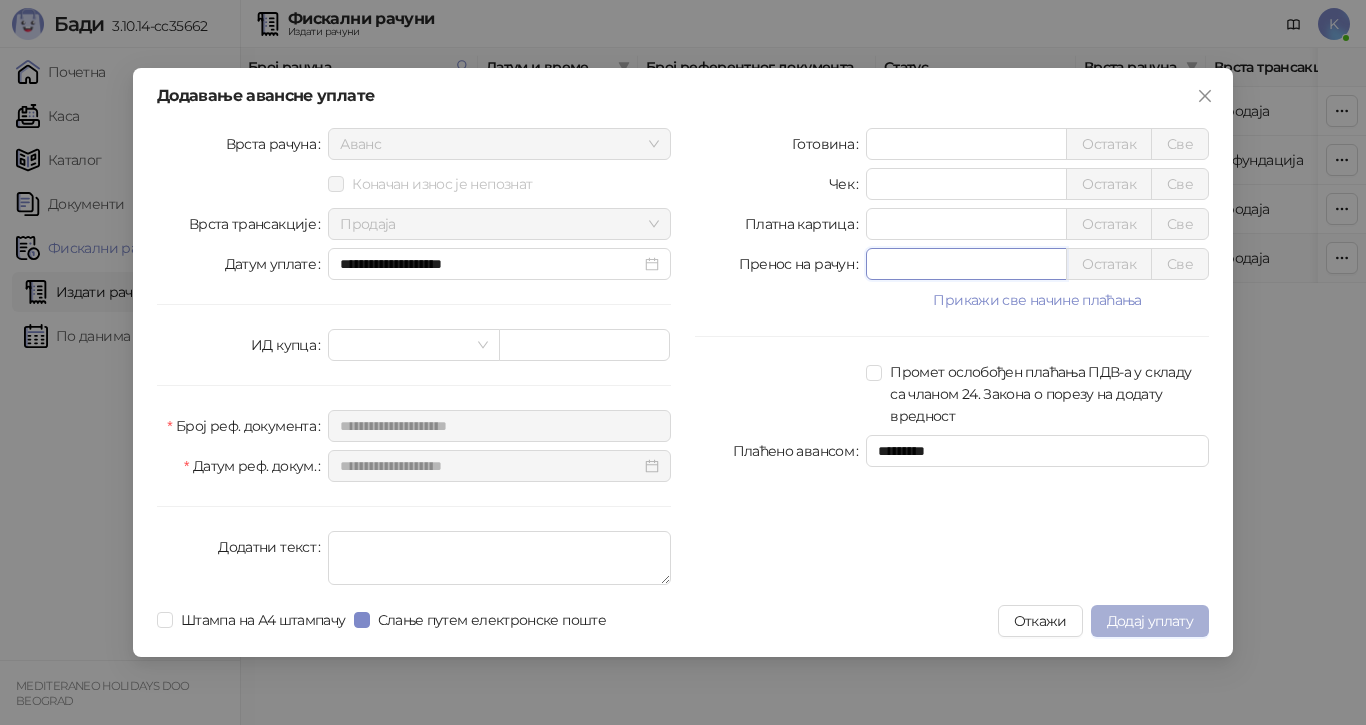type on "******" 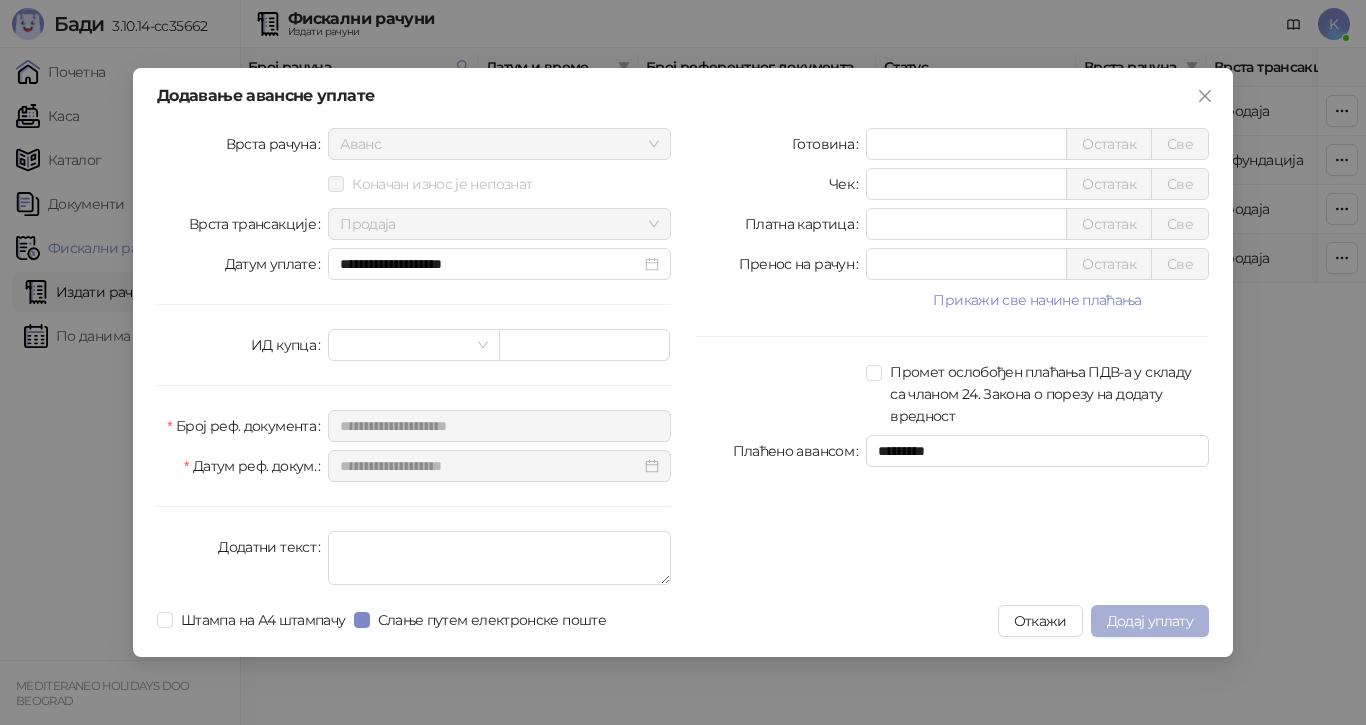 click on "Додај уплату" at bounding box center [1150, 621] 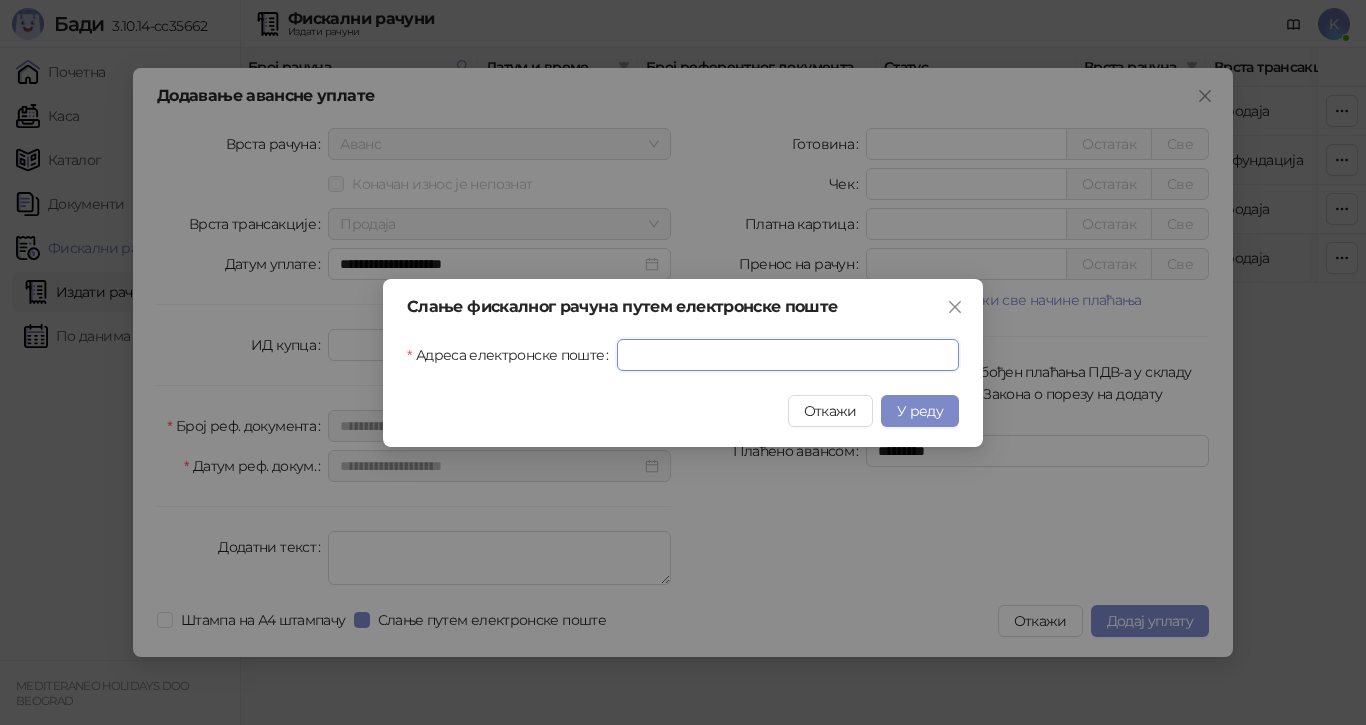 click on "Адреса електронске поште" at bounding box center (788, 355) 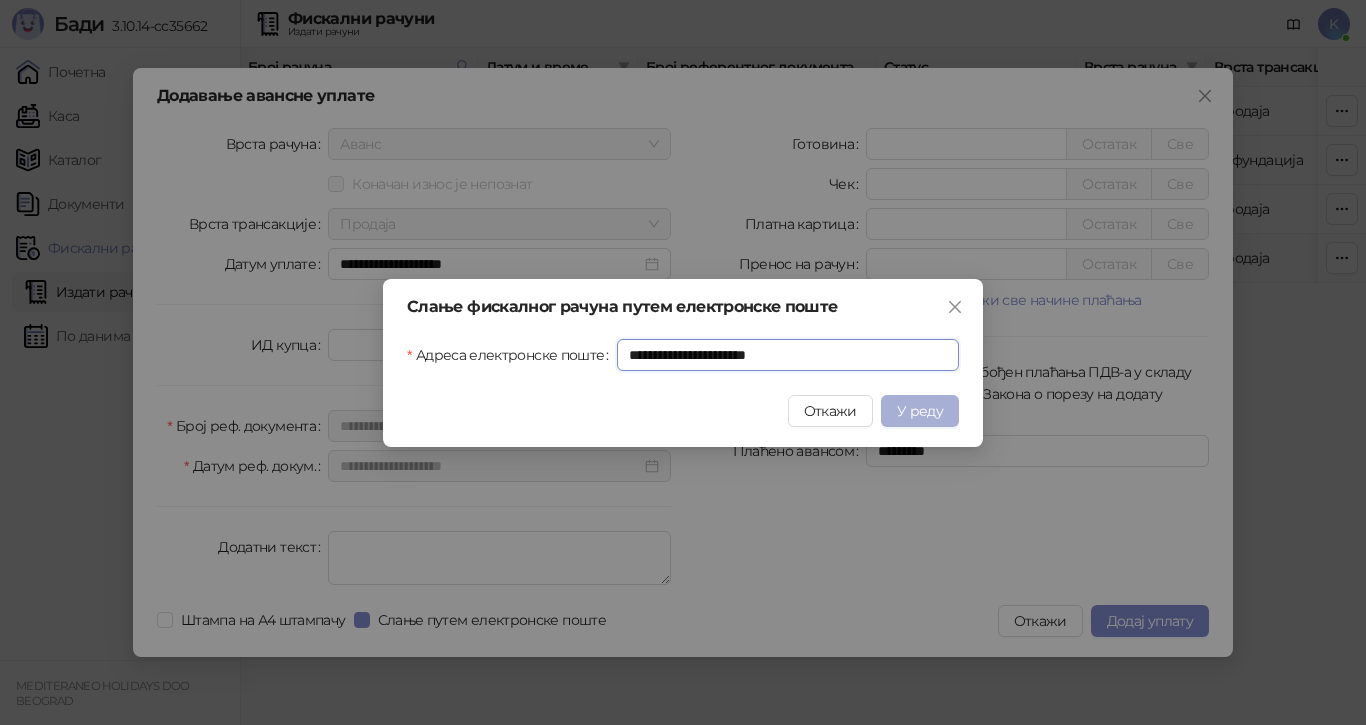 type on "**********" 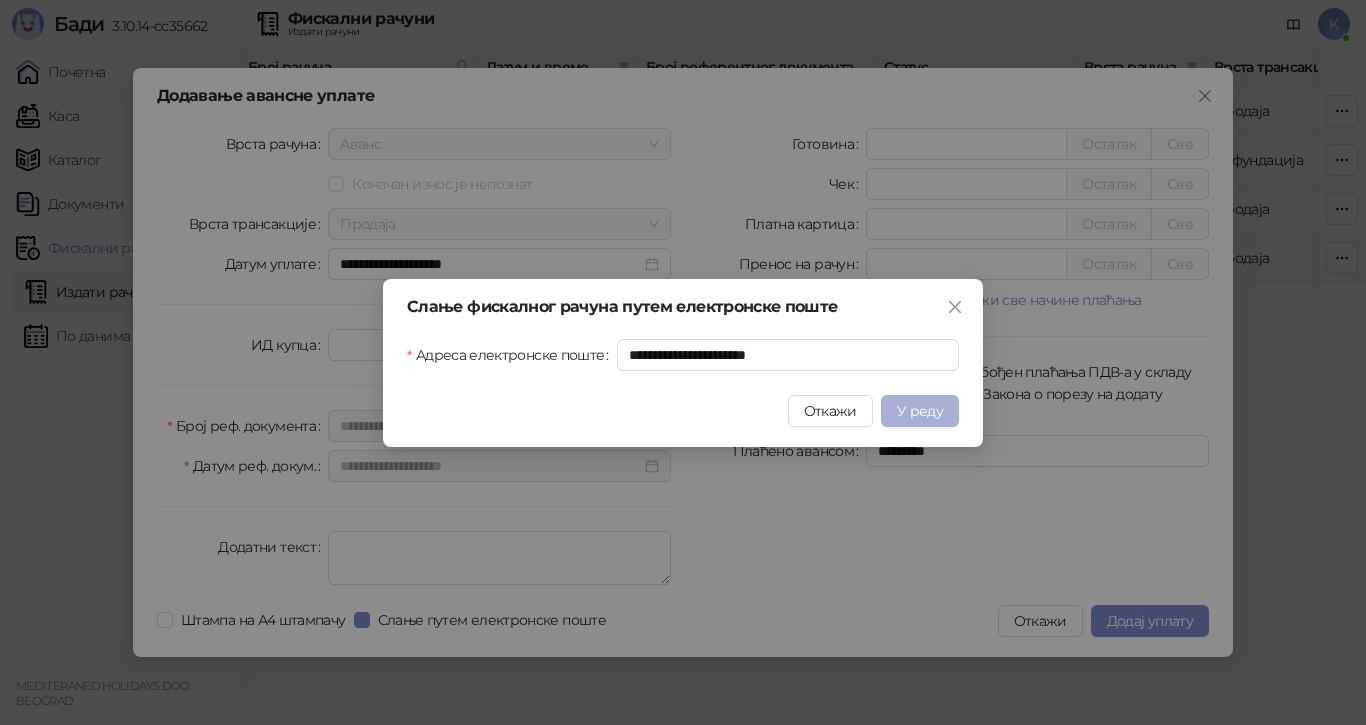 click on "У реду" at bounding box center (920, 411) 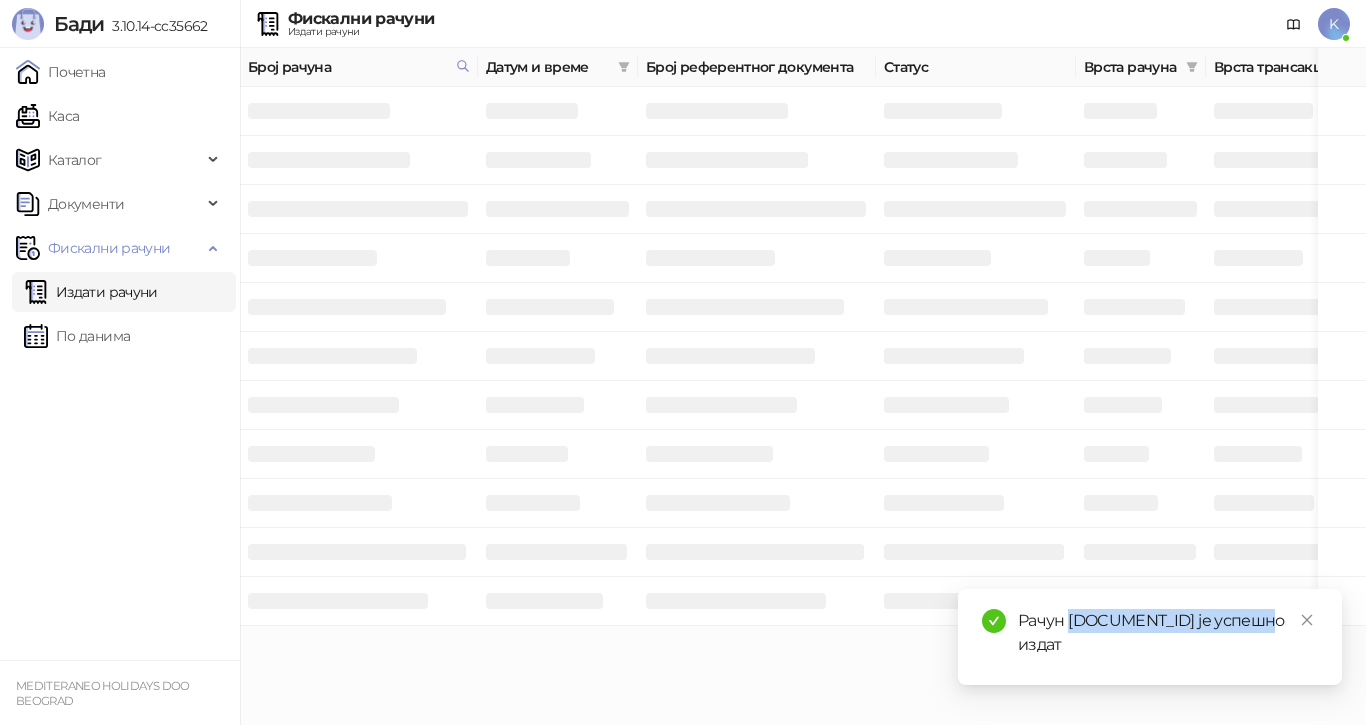 drag, startPoint x: 1271, startPoint y: 618, endPoint x: 1069, endPoint y: 619, distance: 202.00247 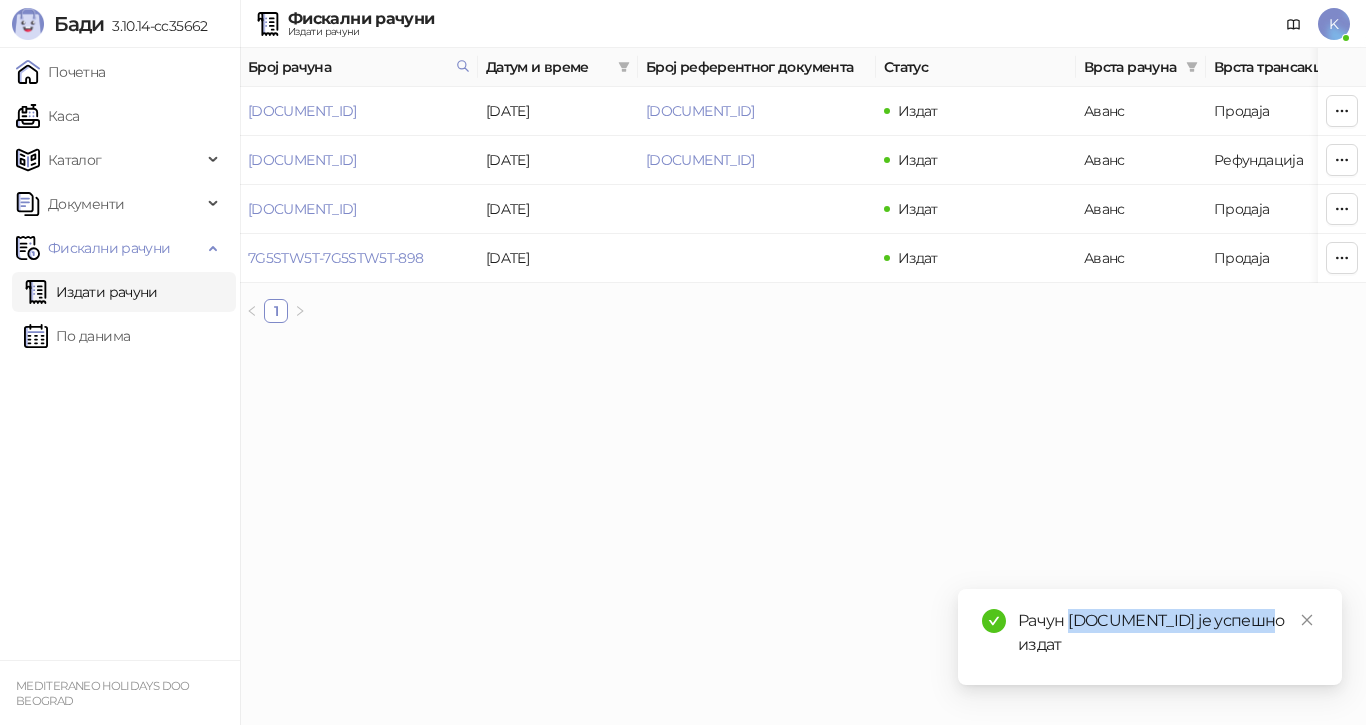 copy on "7G5STW5T-7G5STW5T-4212" 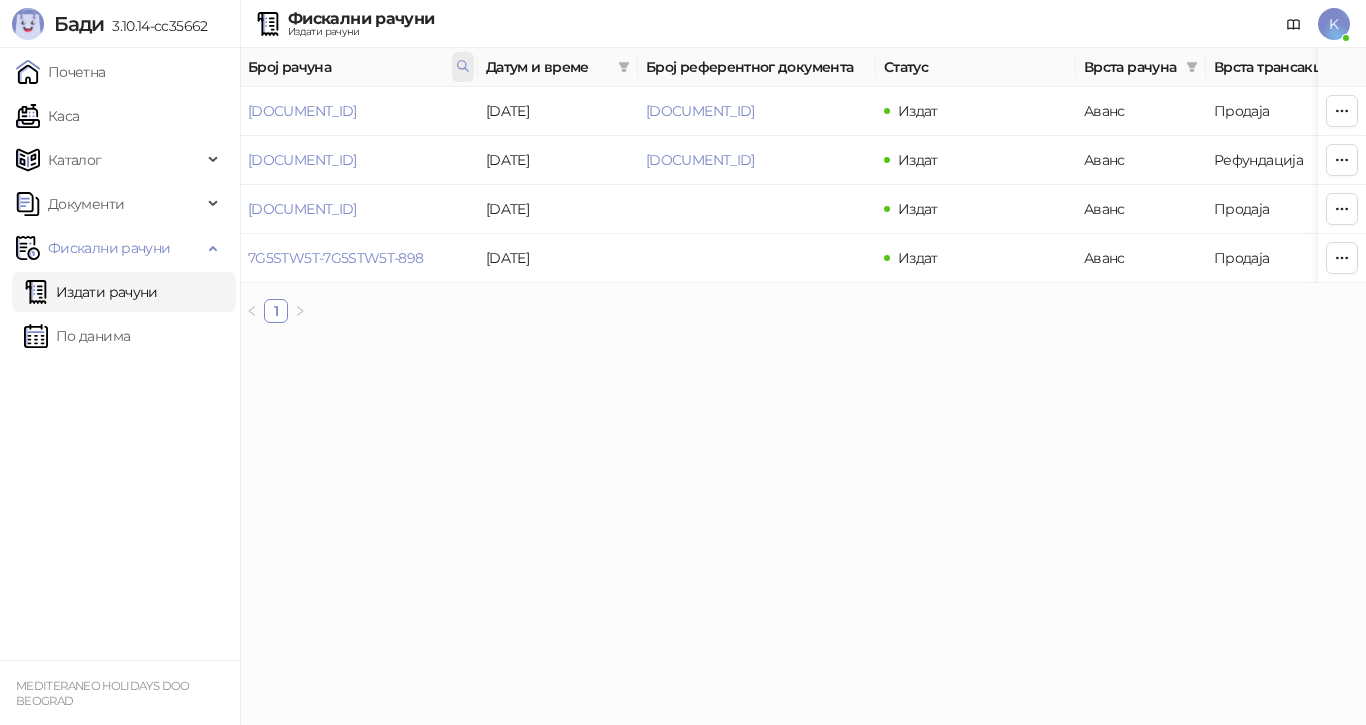 click 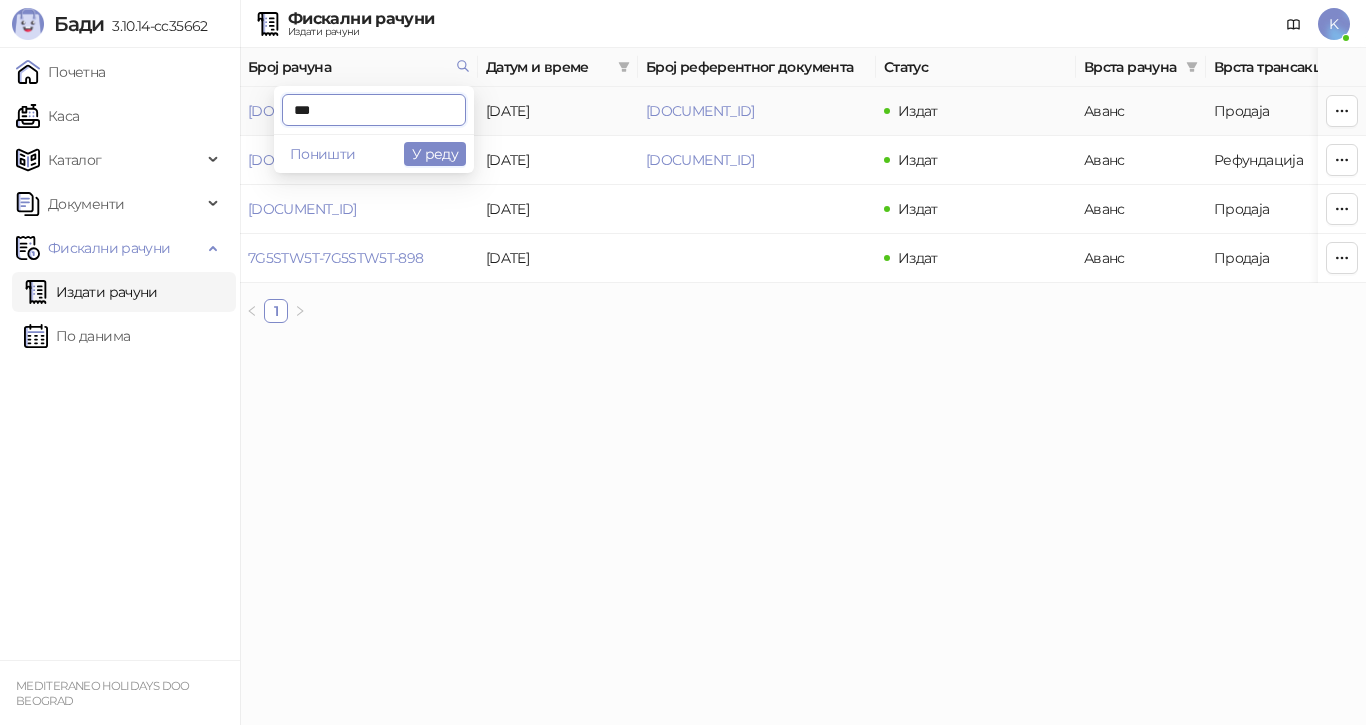 drag, startPoint x: 331, startPoint y: 110, endPoint x: 266, endPoint y: 107, distance: 65.06919 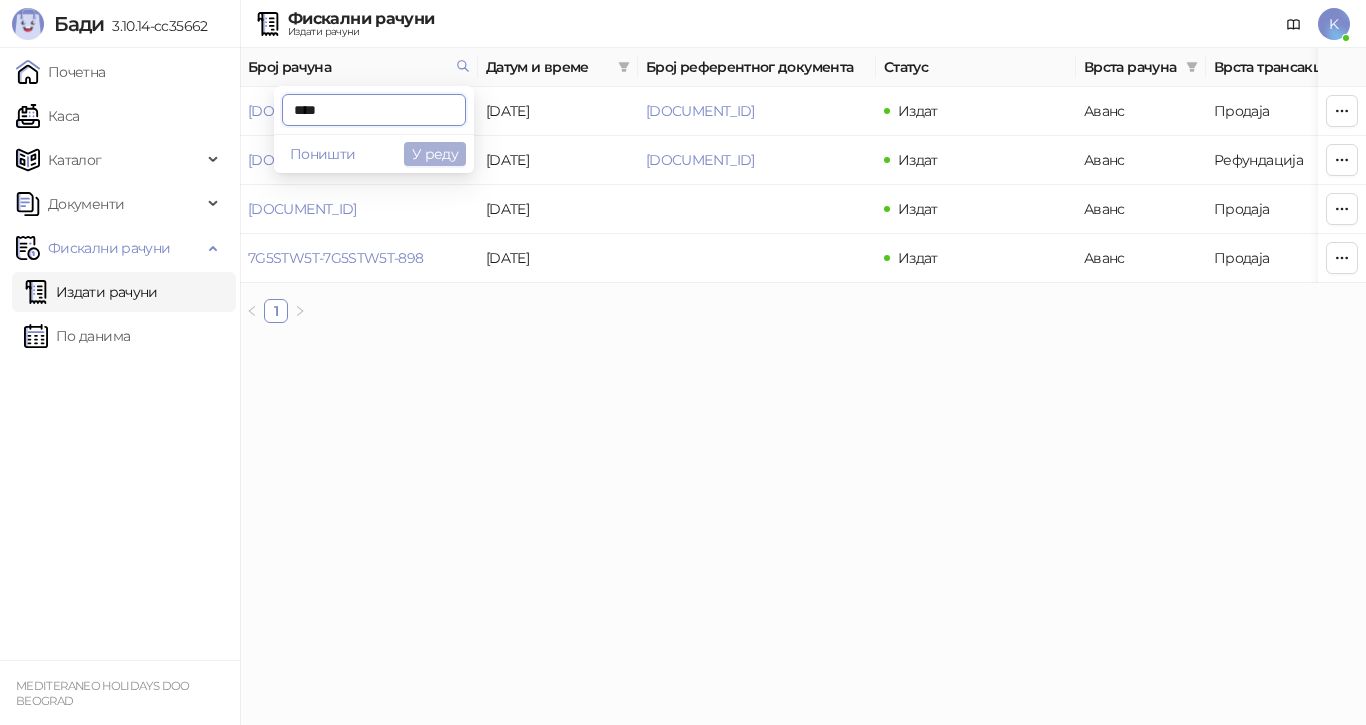 type on "****" 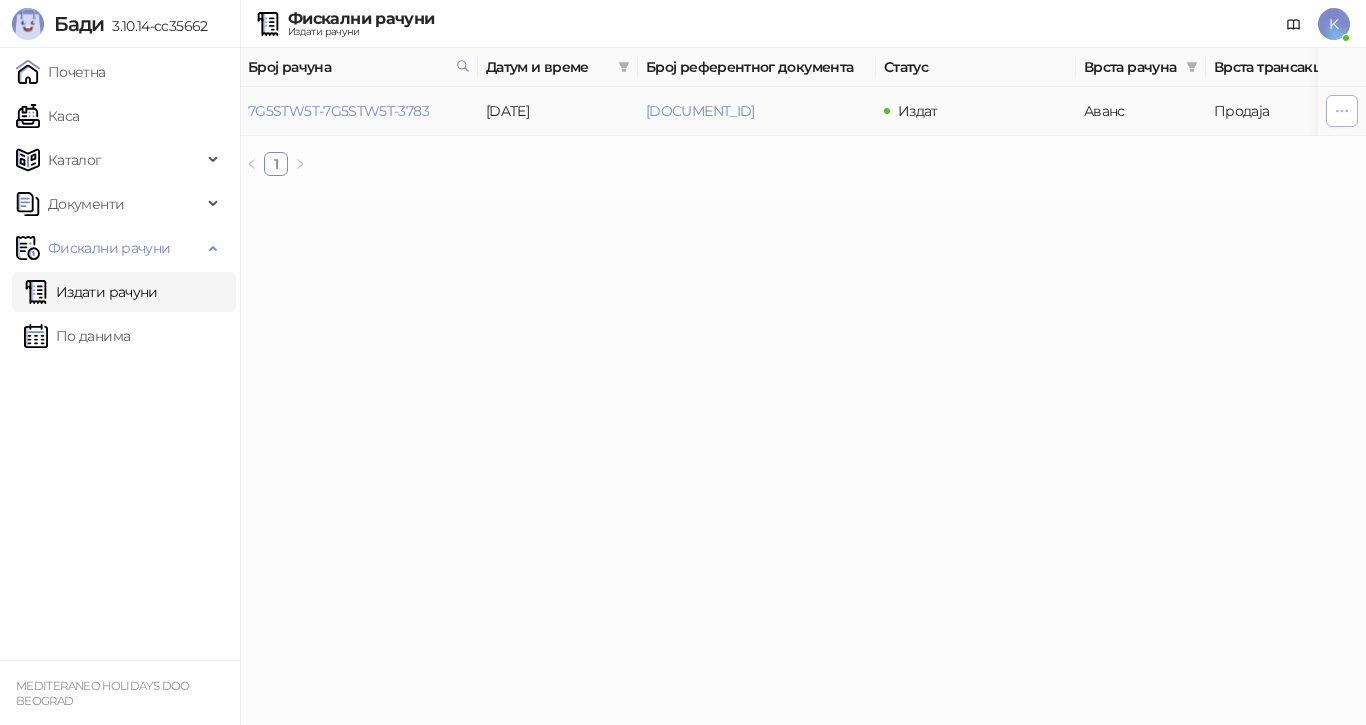click 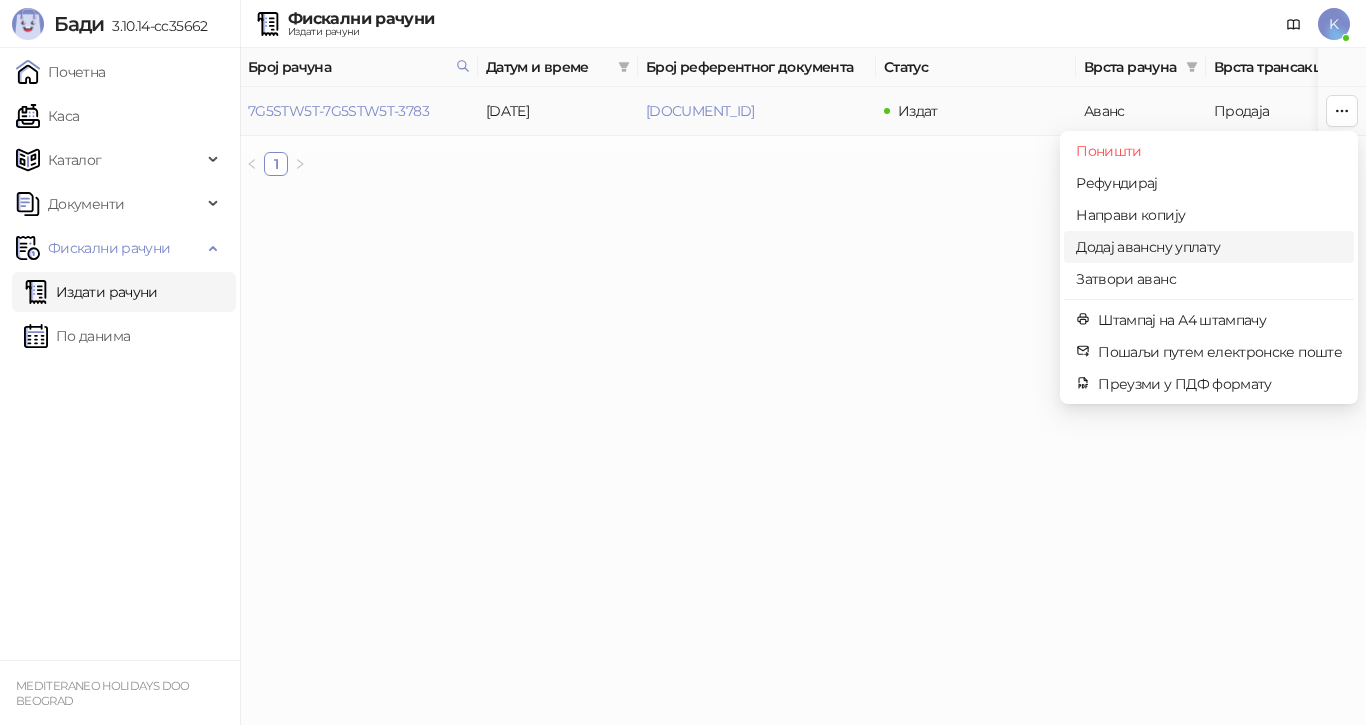 click on "Додај авансну уплату" at bounding box center [1209, 247] 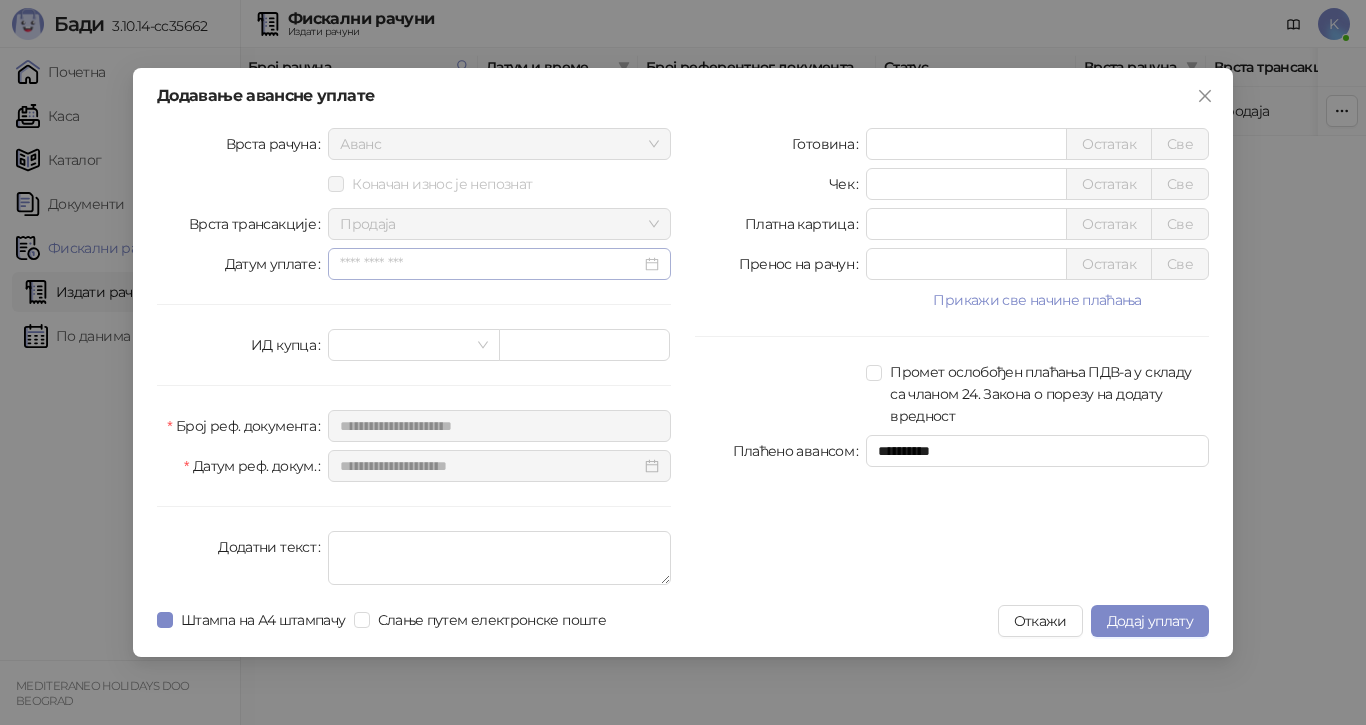 click at bounding box center (499, 264) 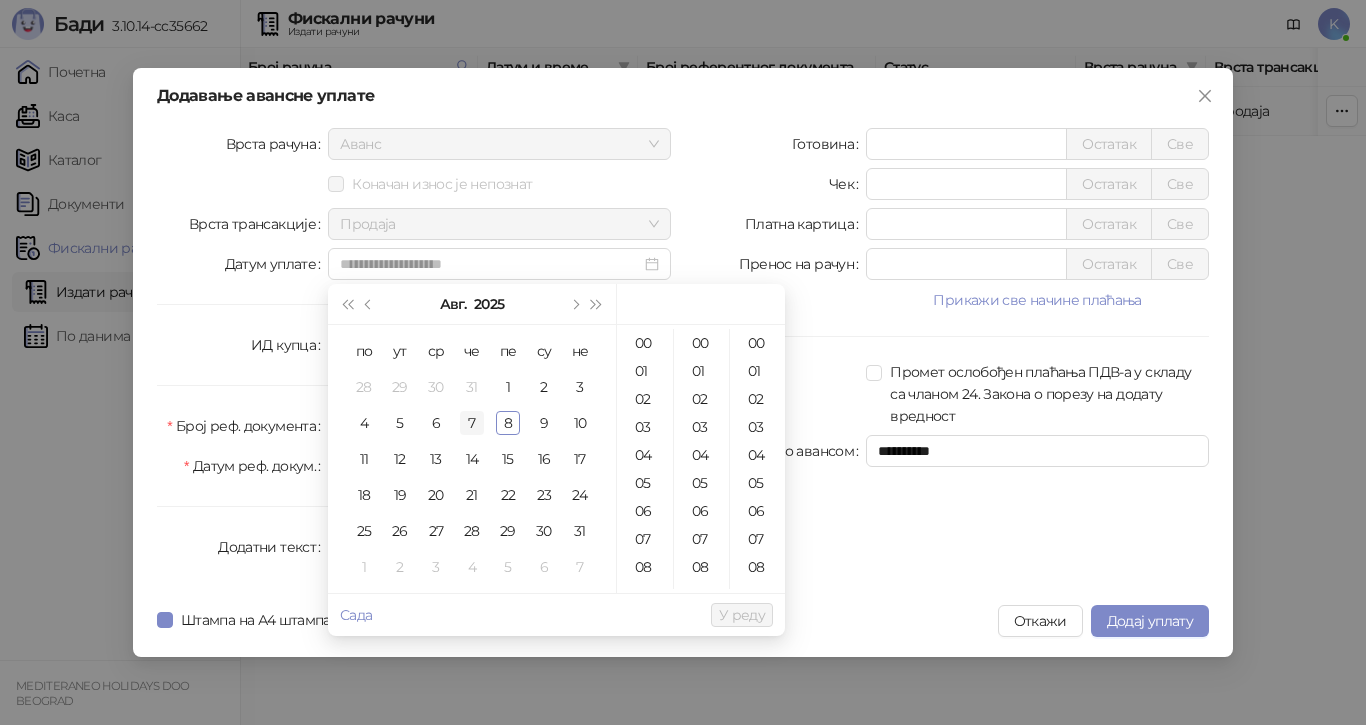 click on "7" at bounding box center [472, 423] 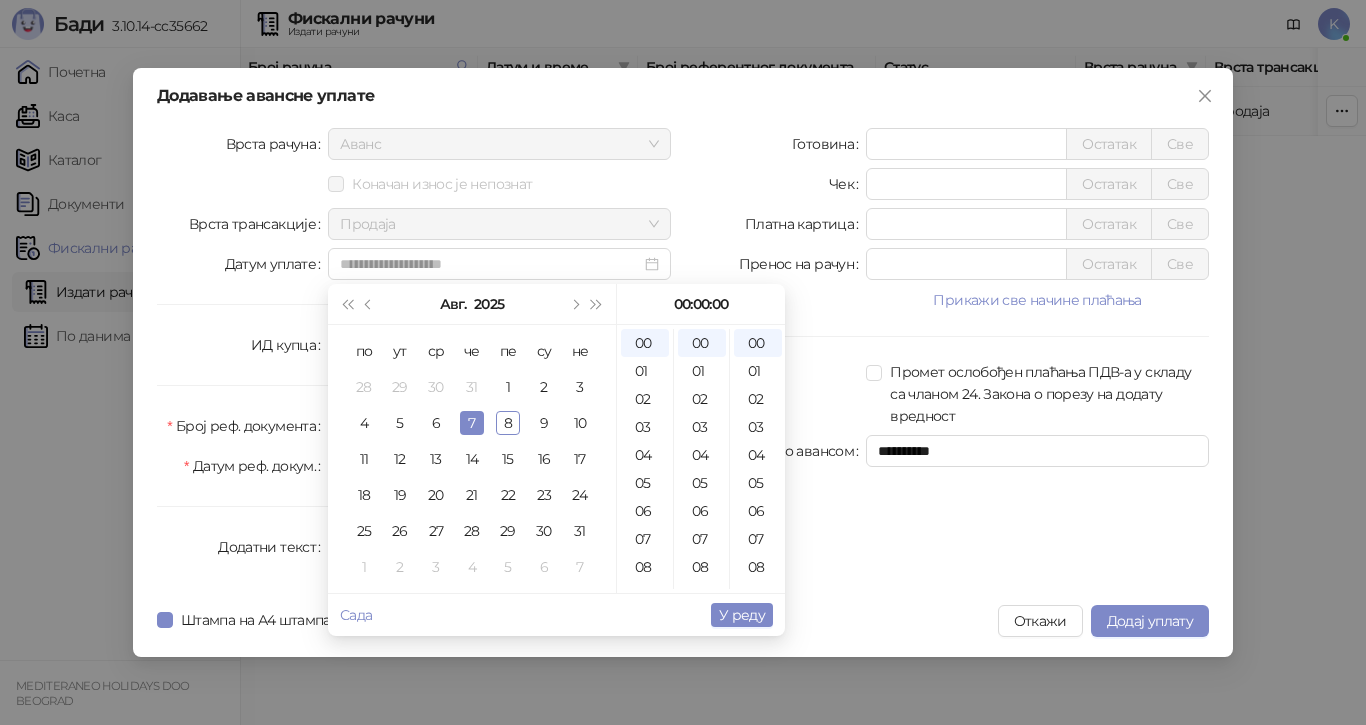type on "**********" 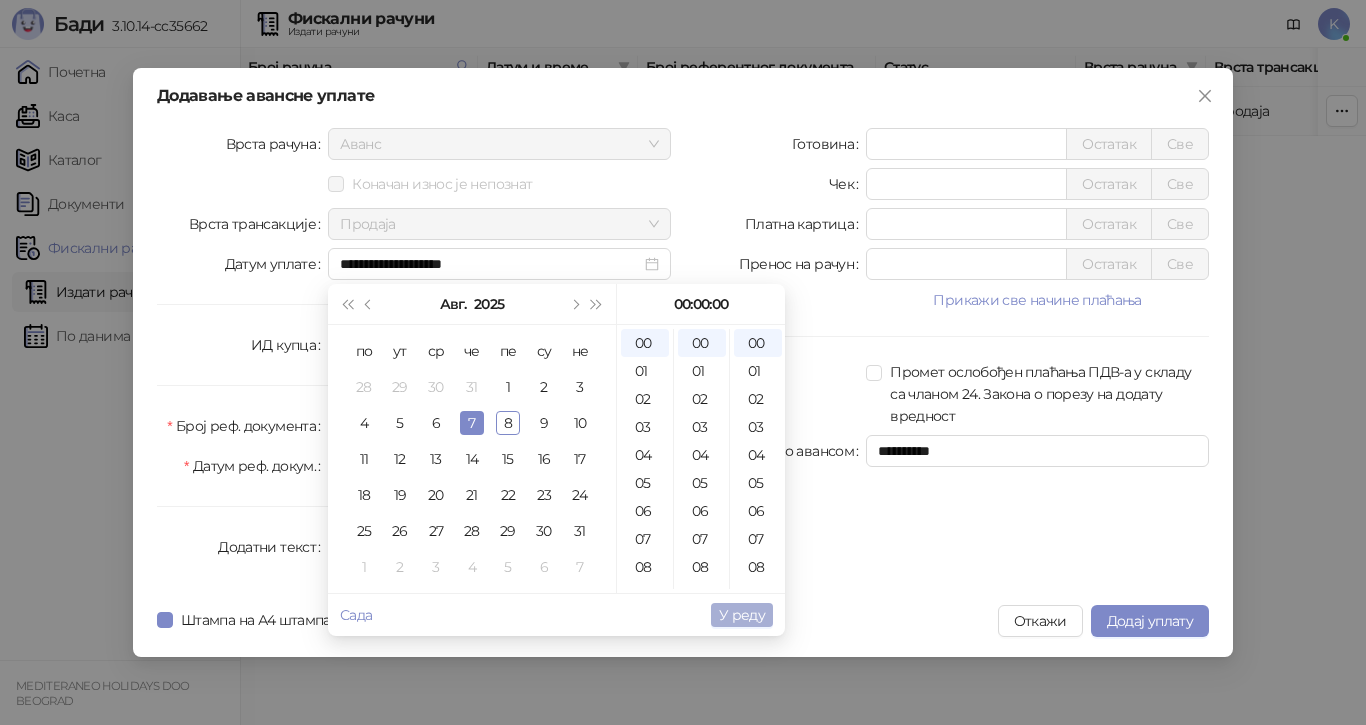 click on "У реду" at bounding box center (742, 615) 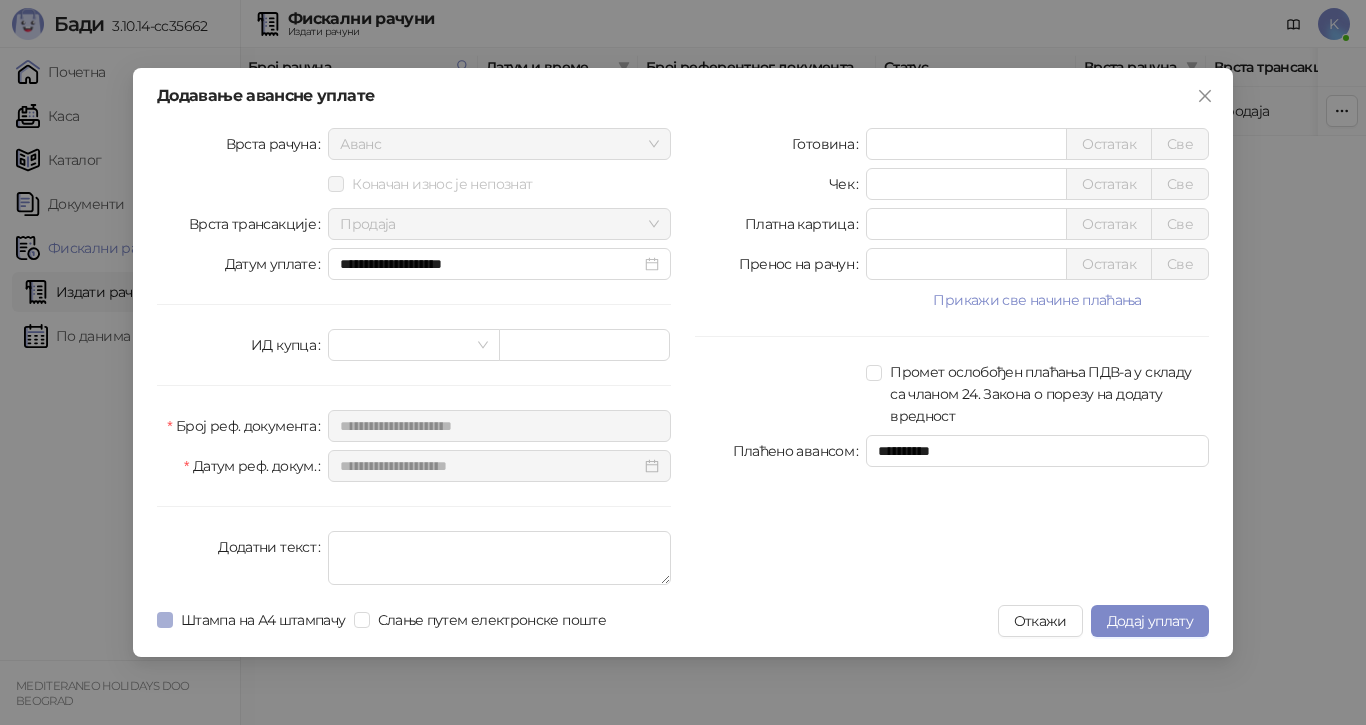 click on "Штампа на А4 штампачу" at bounding box center [263, 620] 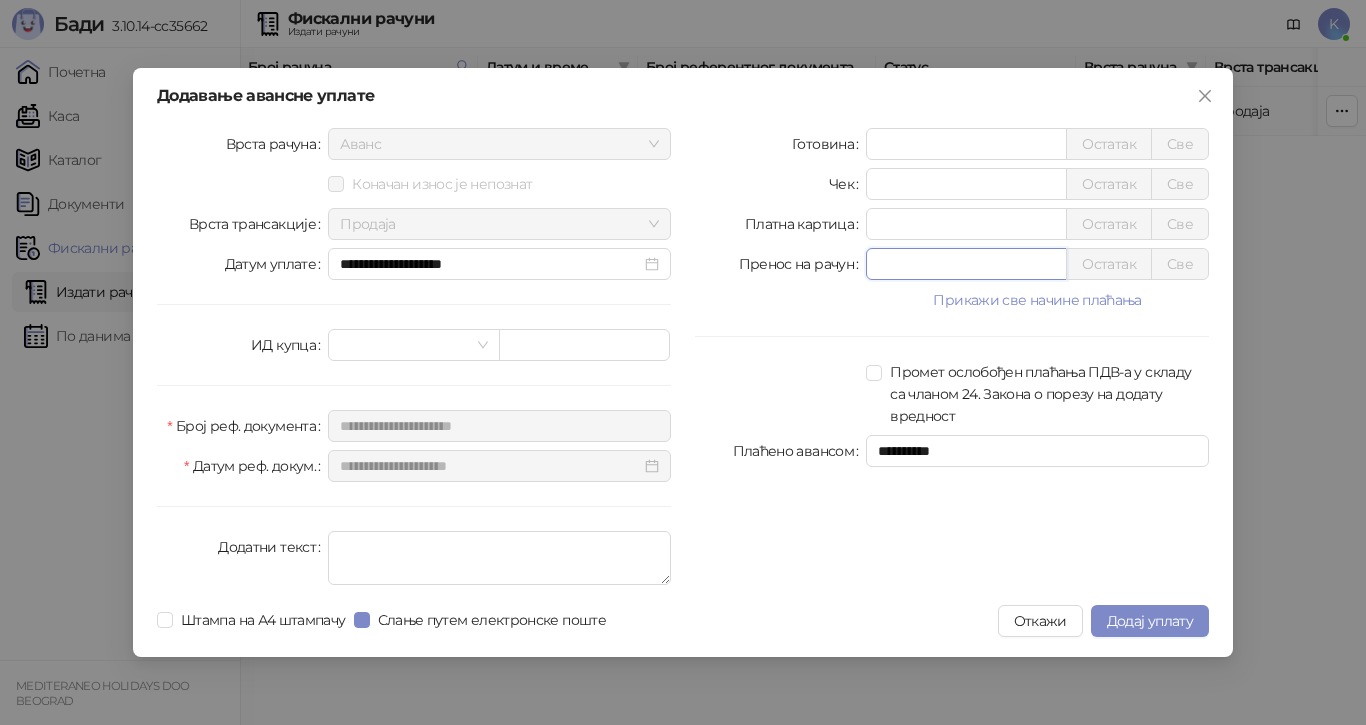 drag, startPoint x: 891, startPoint y: 267, endPoint x: 858, endPoint y: 275, distance: 33.955853 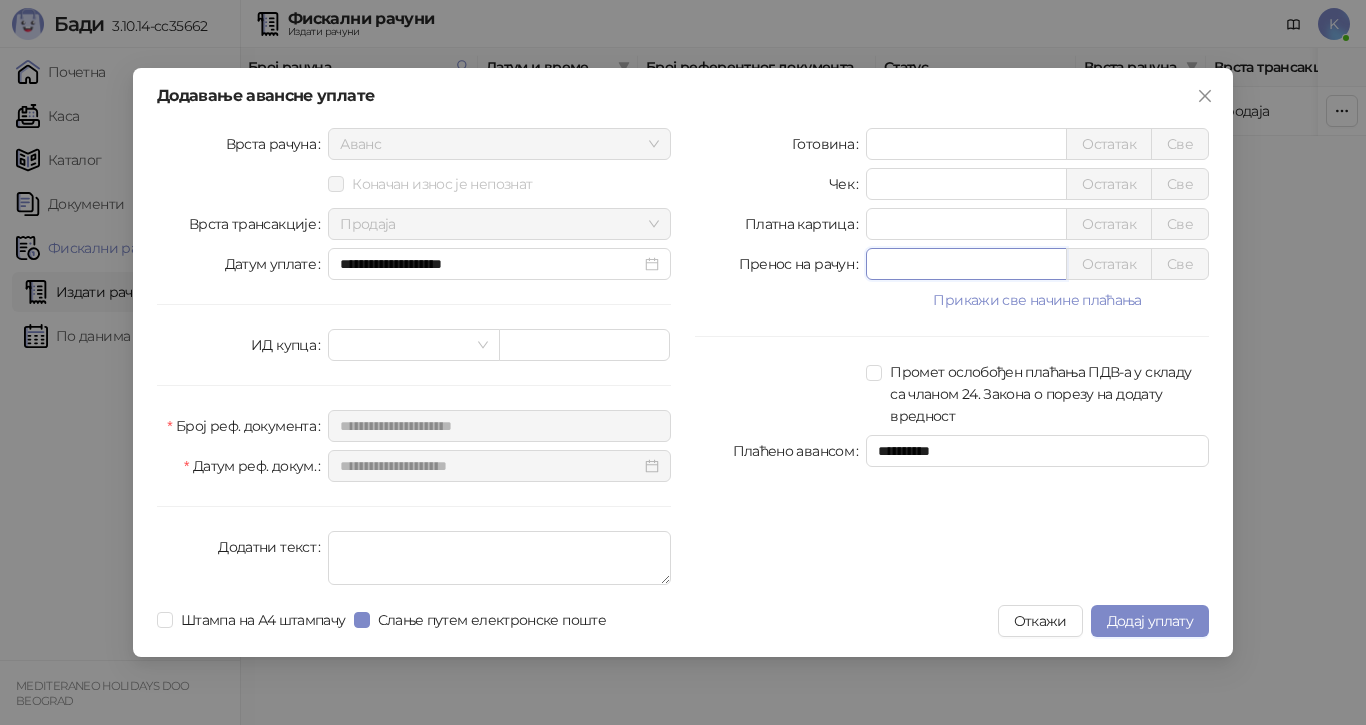type on "*****" 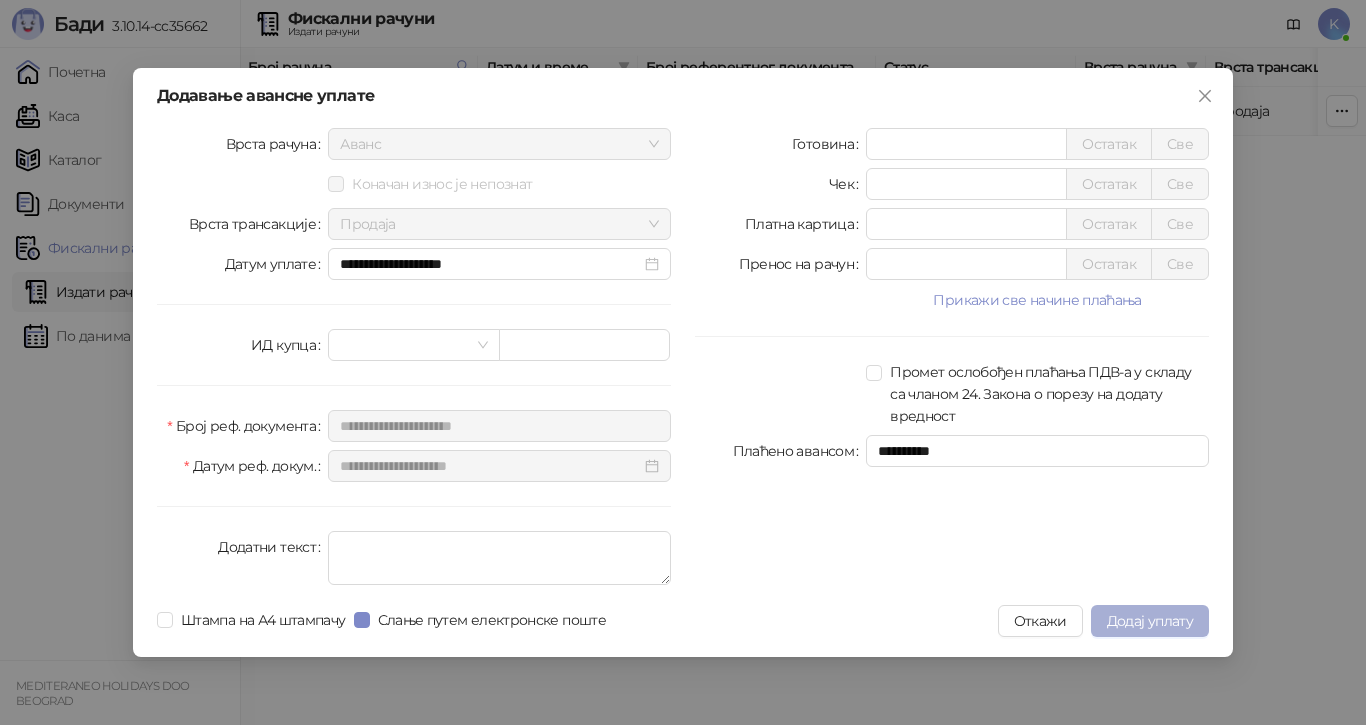 click on "Додај уплату" at bounding box center [1150, 621] 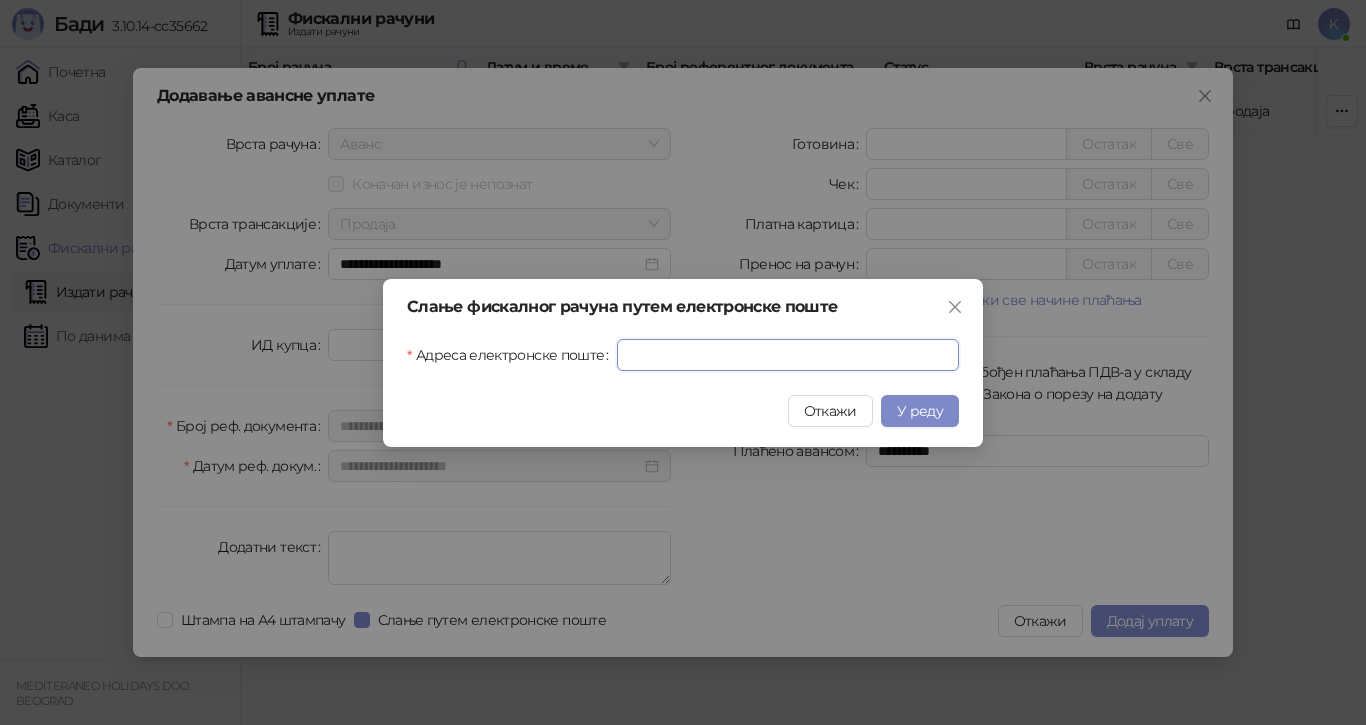 click on "Адреса електронске поште" at bounding box center (788, 355) 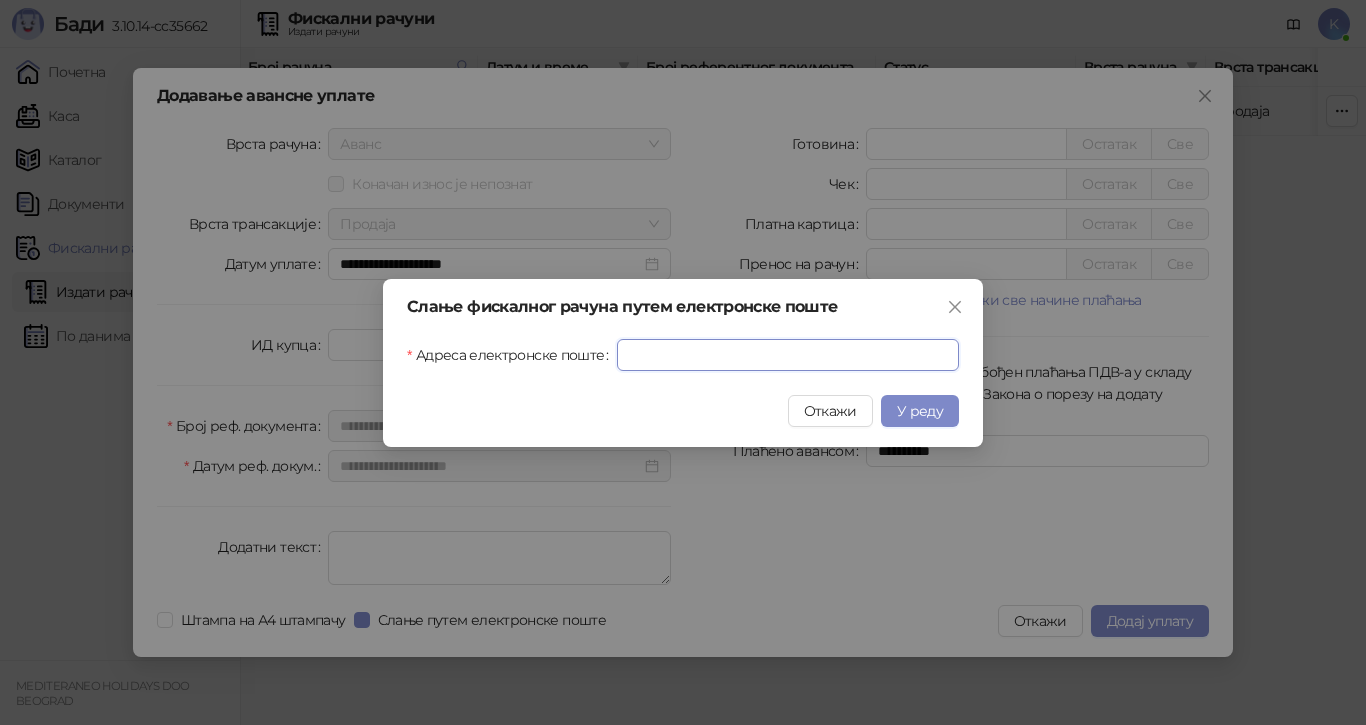paste on "**********" 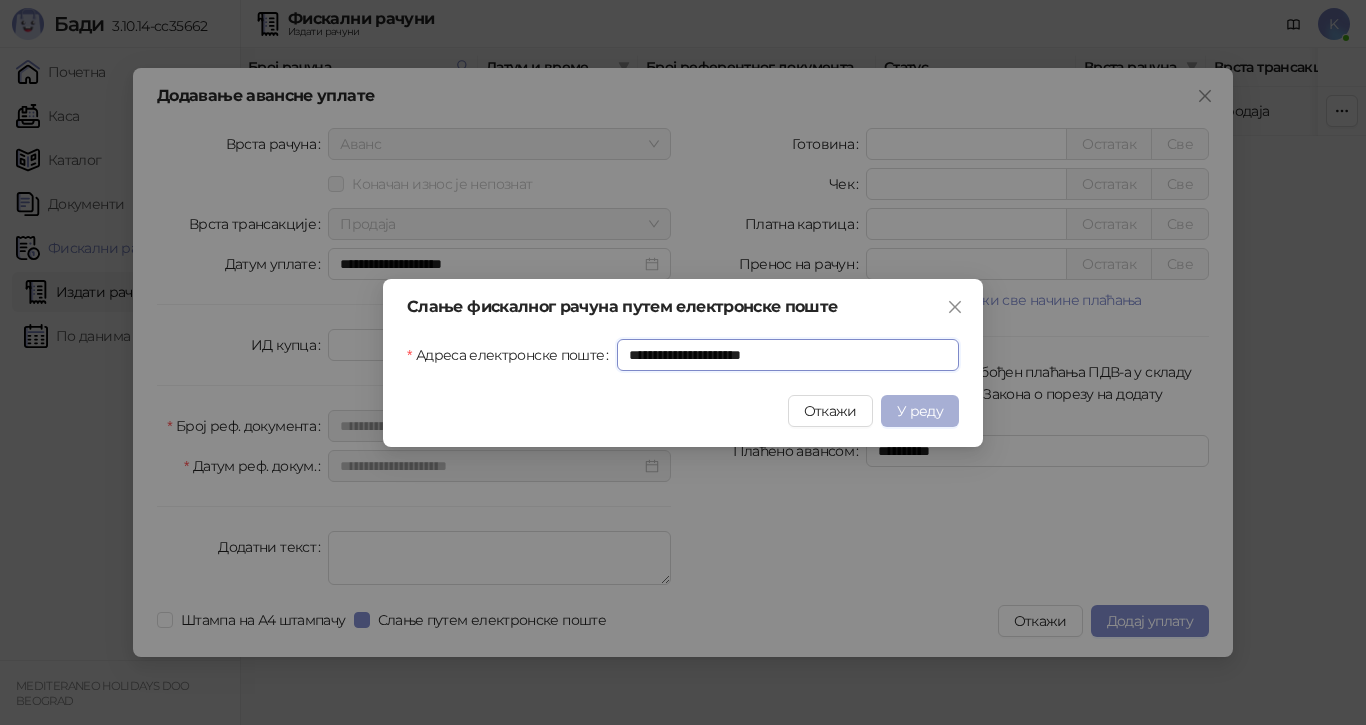 type on "**********" 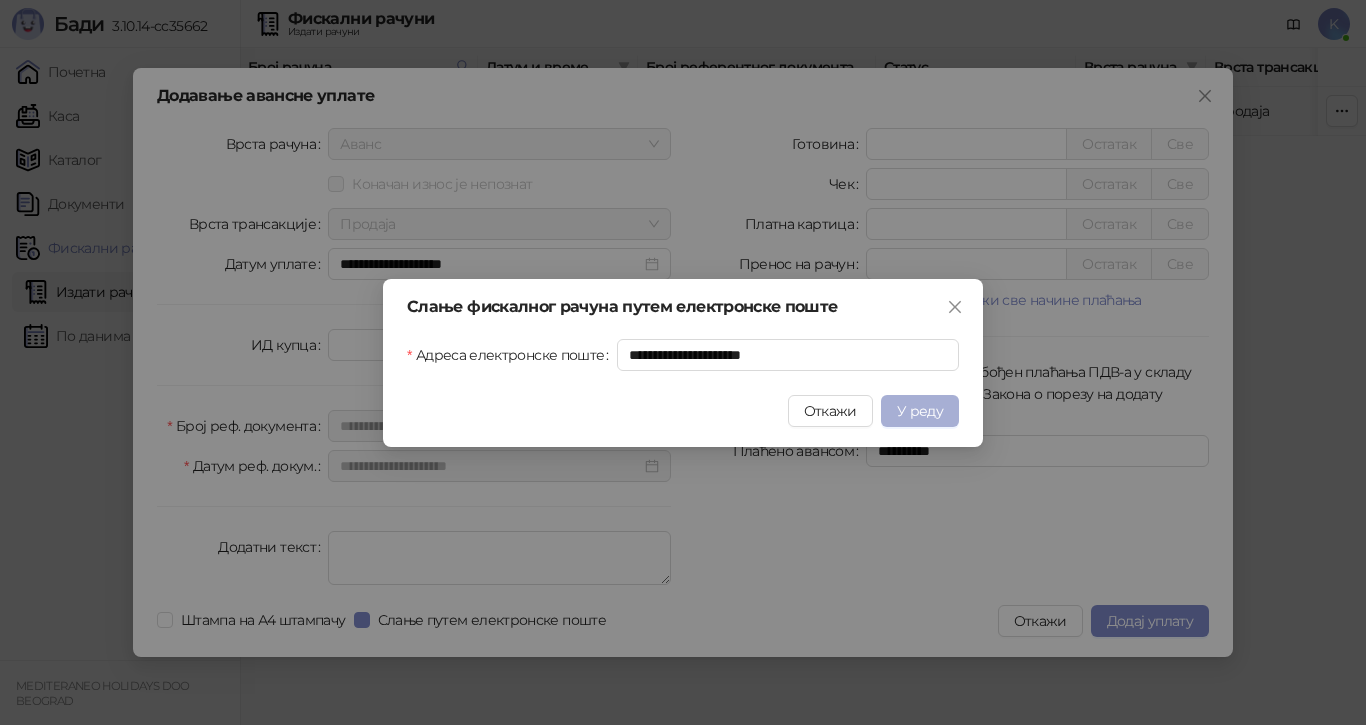 click on "У реду" at bounding box center [920, 411] 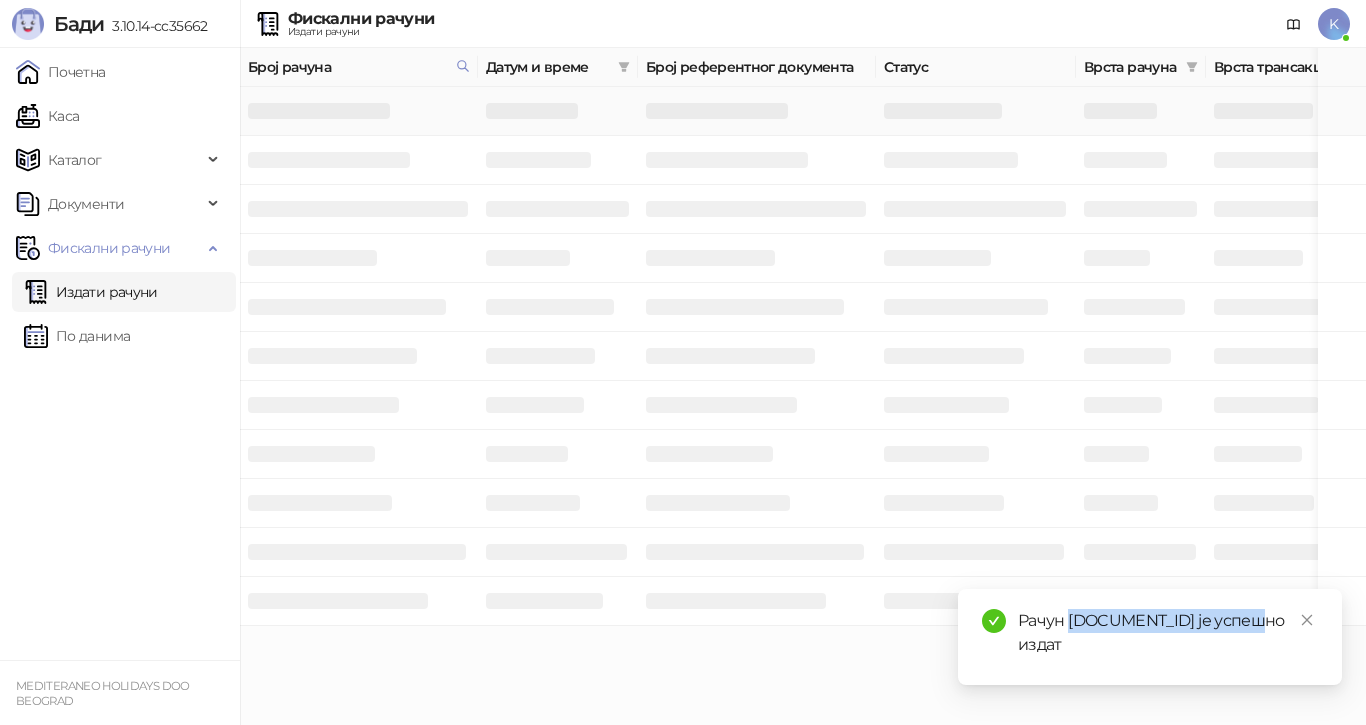 drag, startPoint x: 1271, startPoint y: 619, endPoint x: 1071, endPoint y: 619, distance: 200 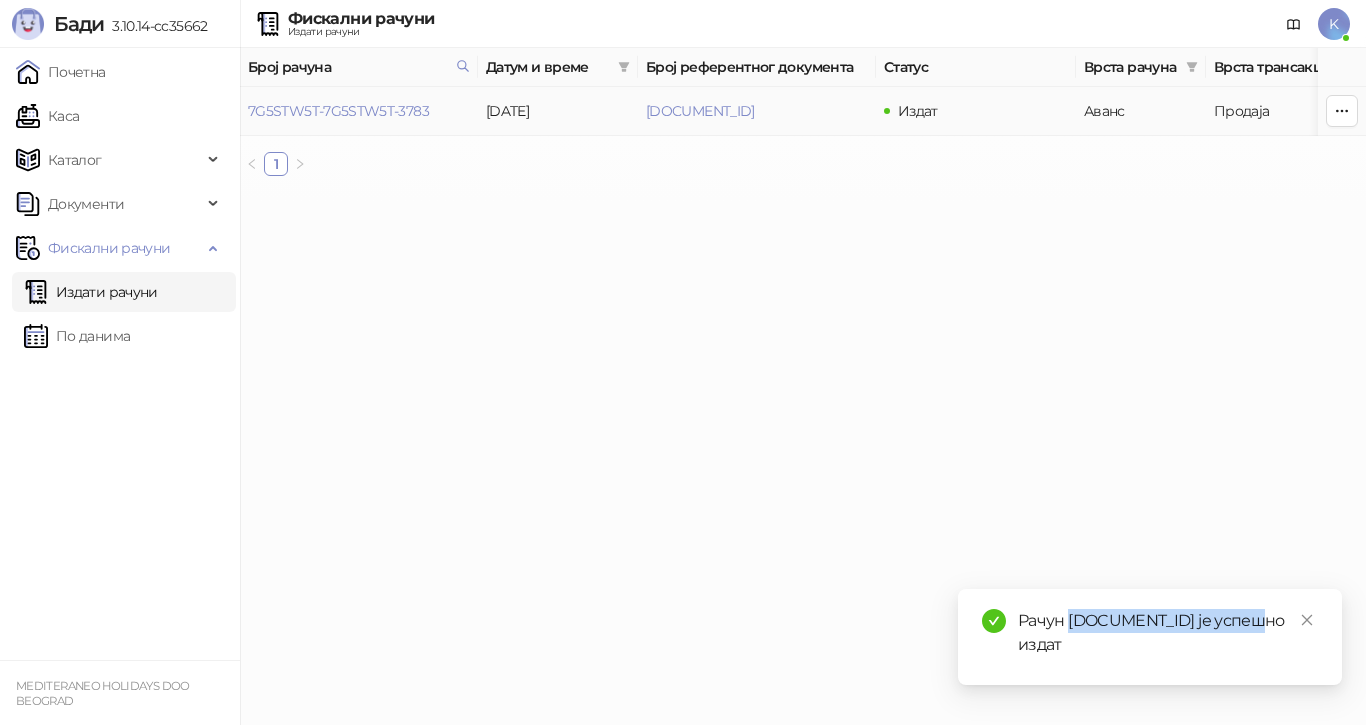 copy on "7G5STW5T-7G5STW5T-4213" 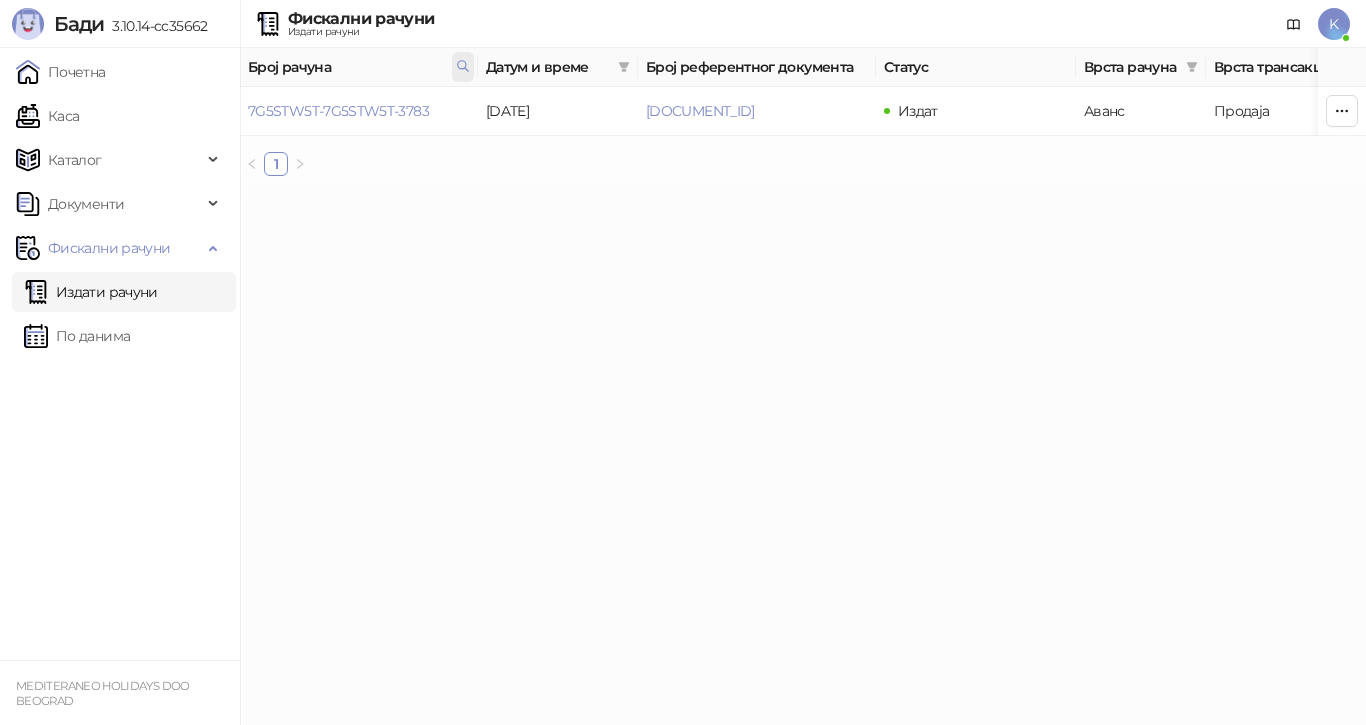 click 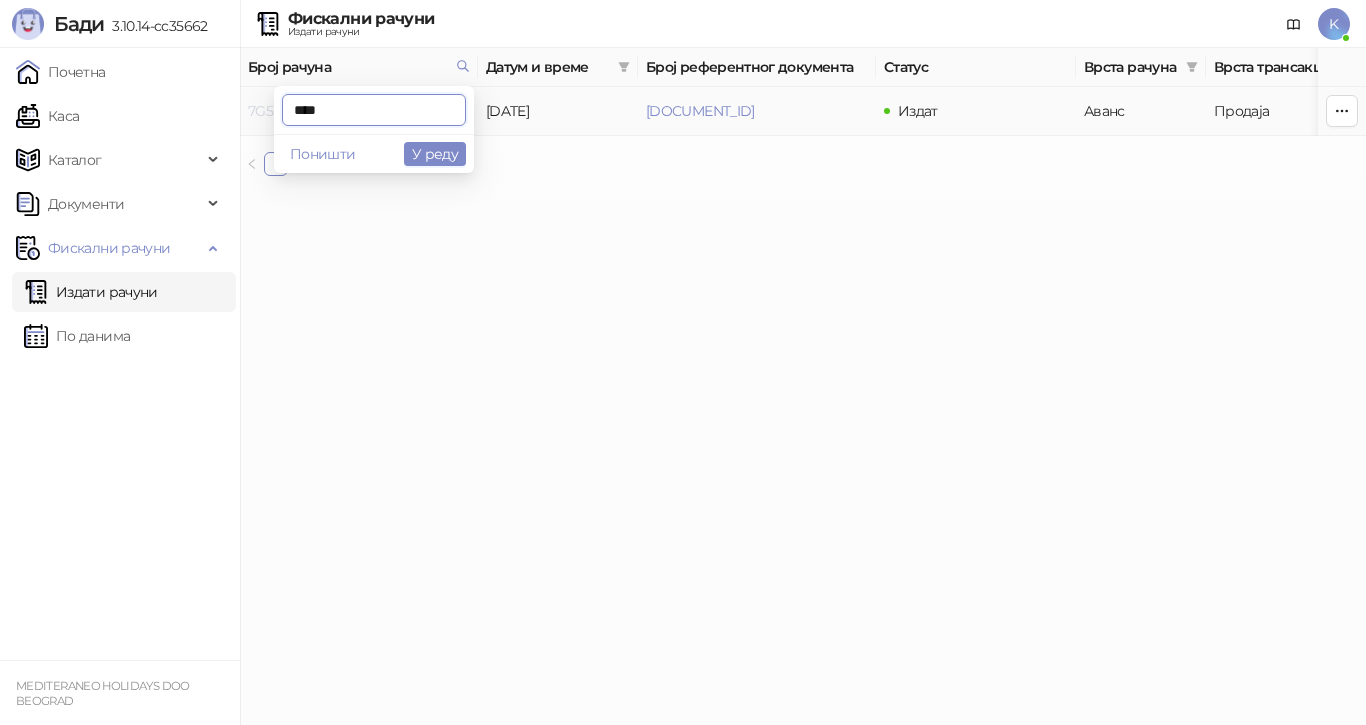 drag, startPoint x: 339, startPoint y: 104, endPoint x: 252, endPoint y: 106, distance: 87.02299 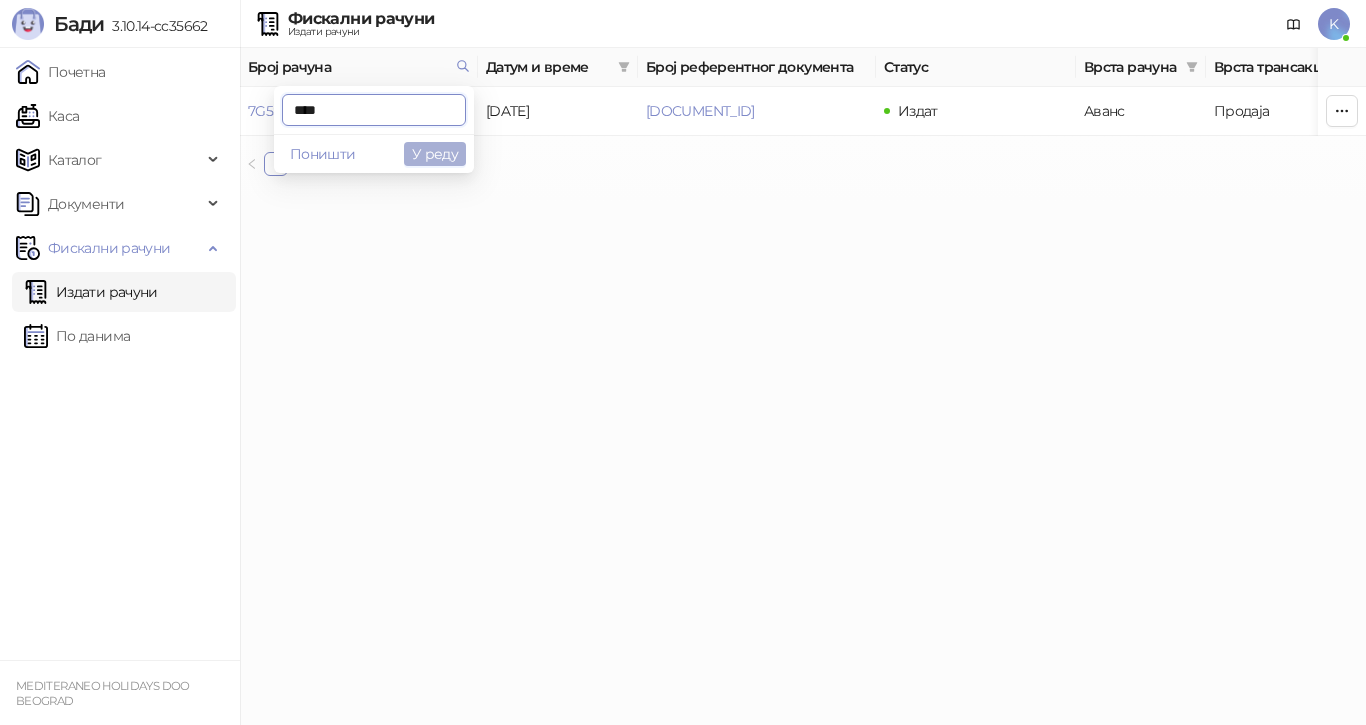 type on "****" 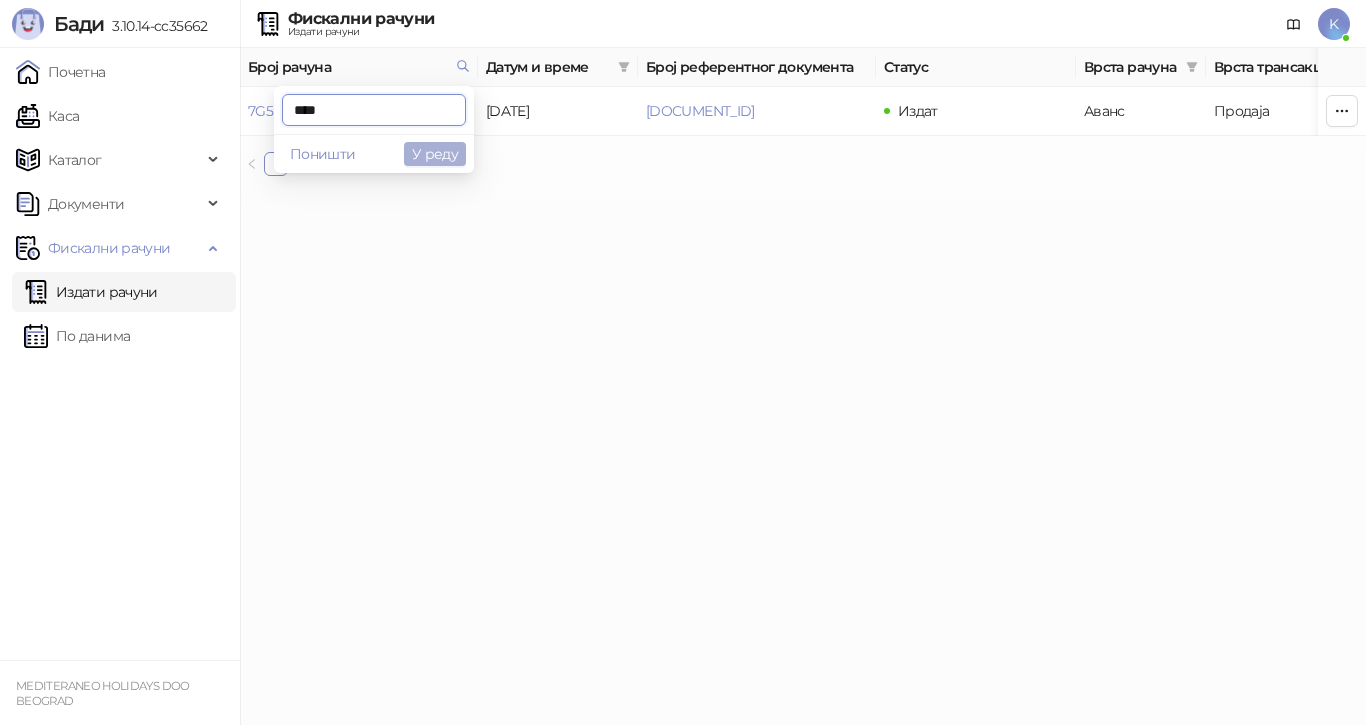 click on "У реду" at bounding box center [435, 154] 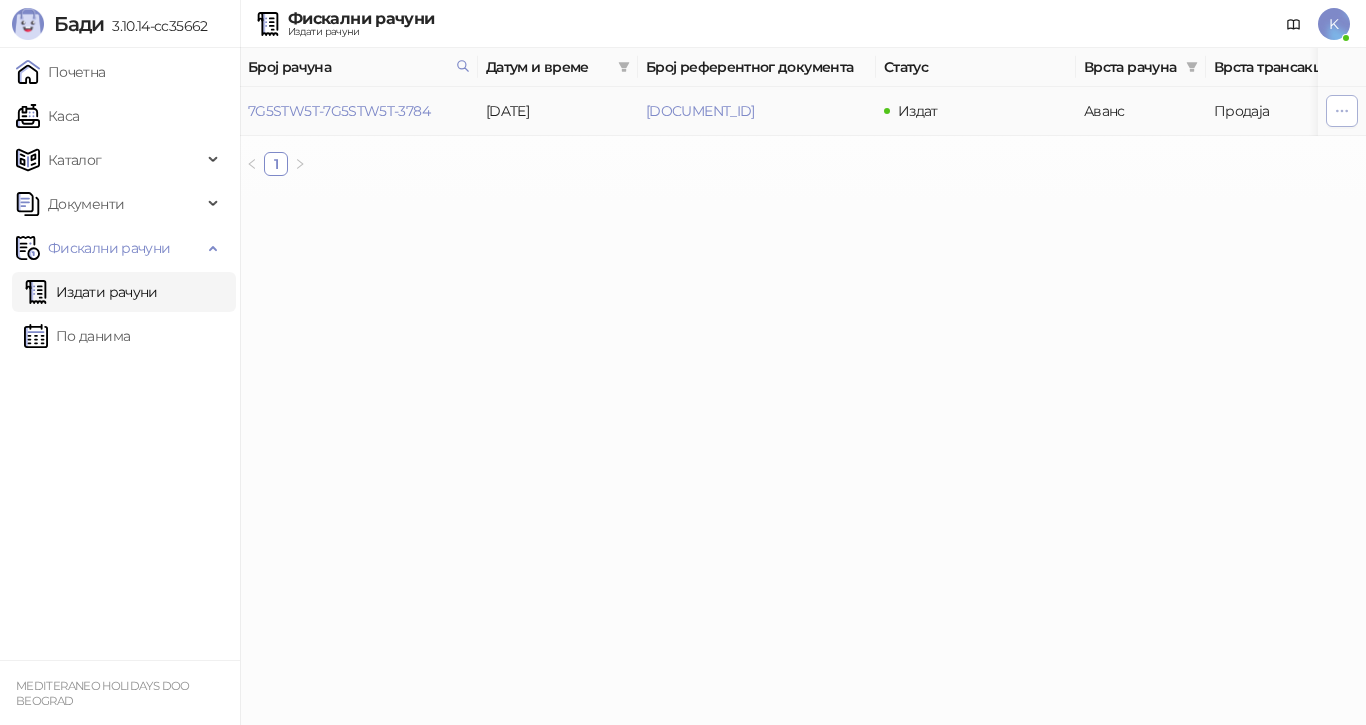 click at bounding box center [1342, 111] 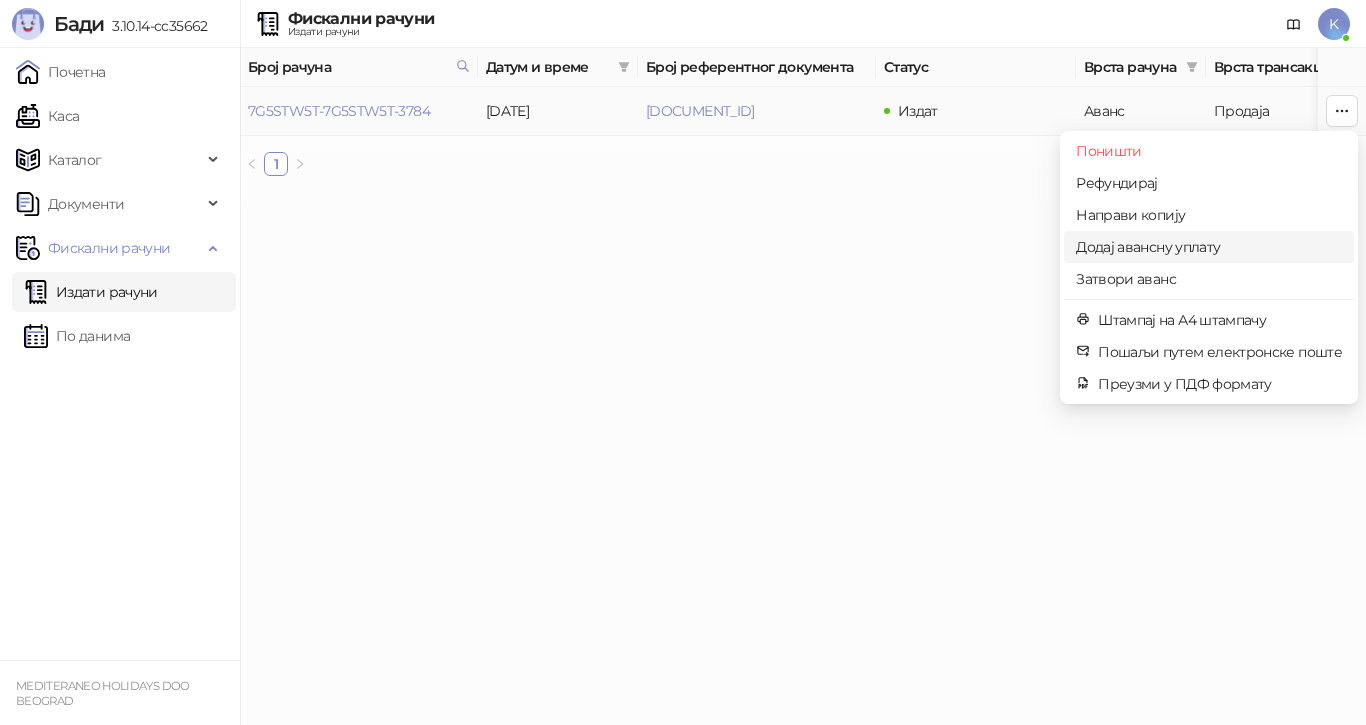 click on "Додај авансну уплату" at bounding box center [1209, 247] 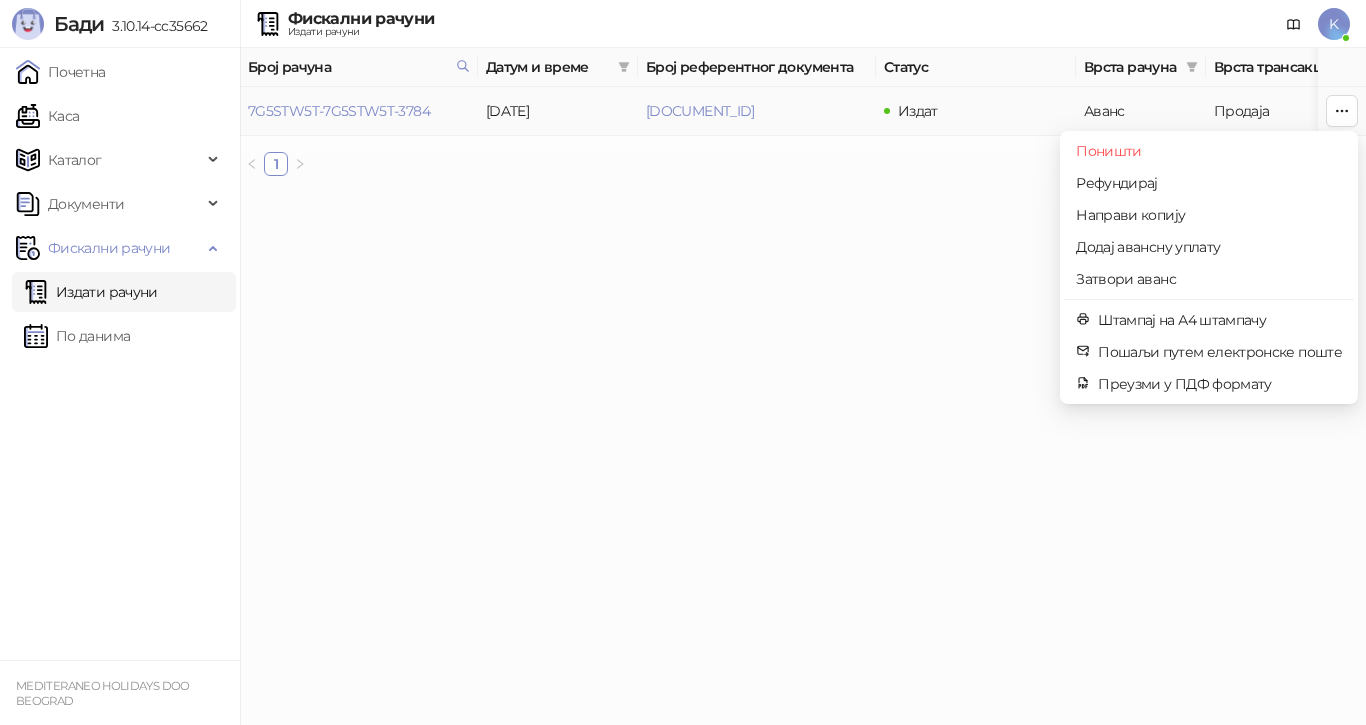 type on "**********" 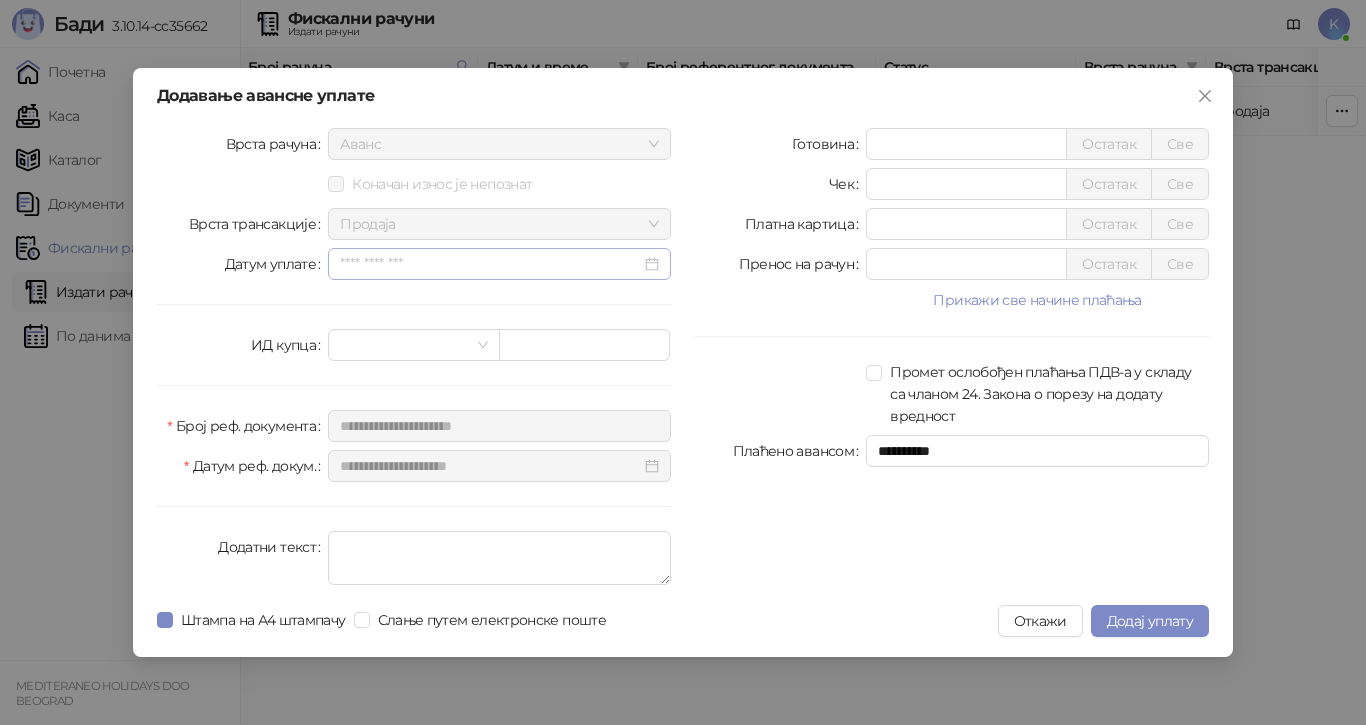 click at bounding box center [499, 264] 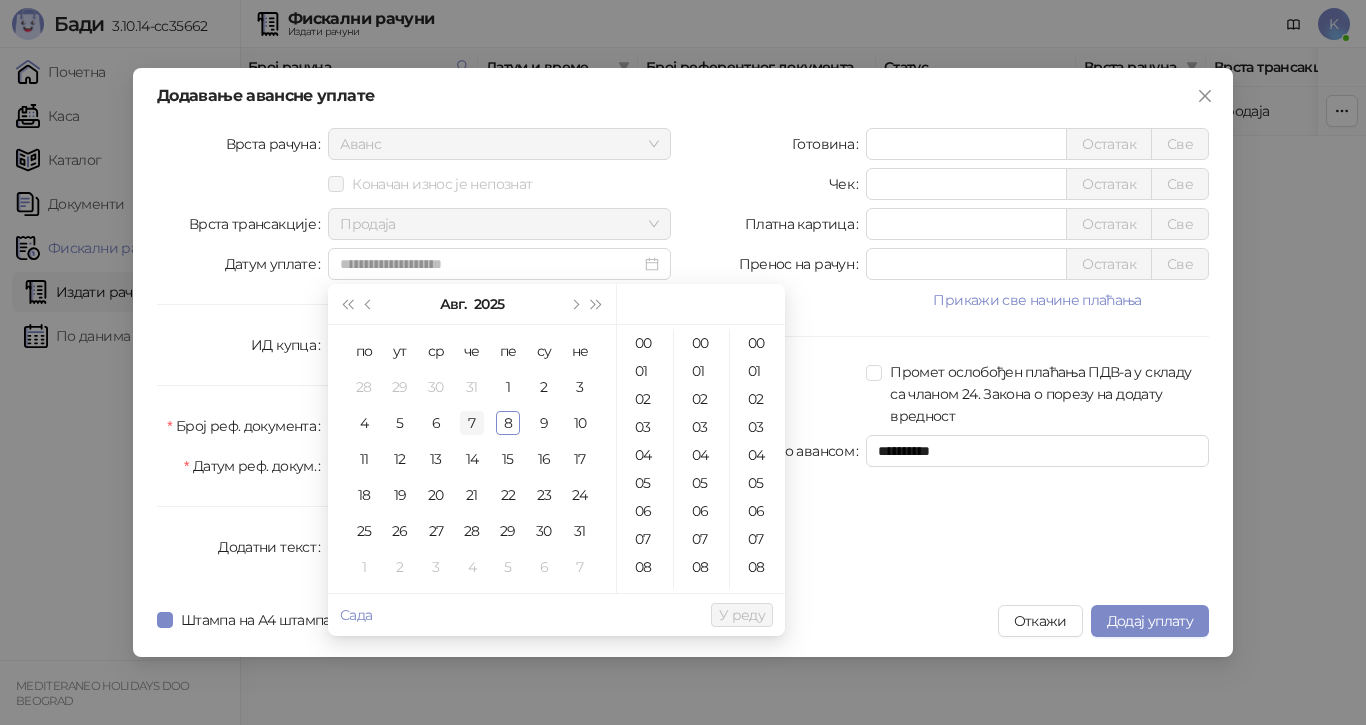 click on "7" at bounding box center [472, 423] 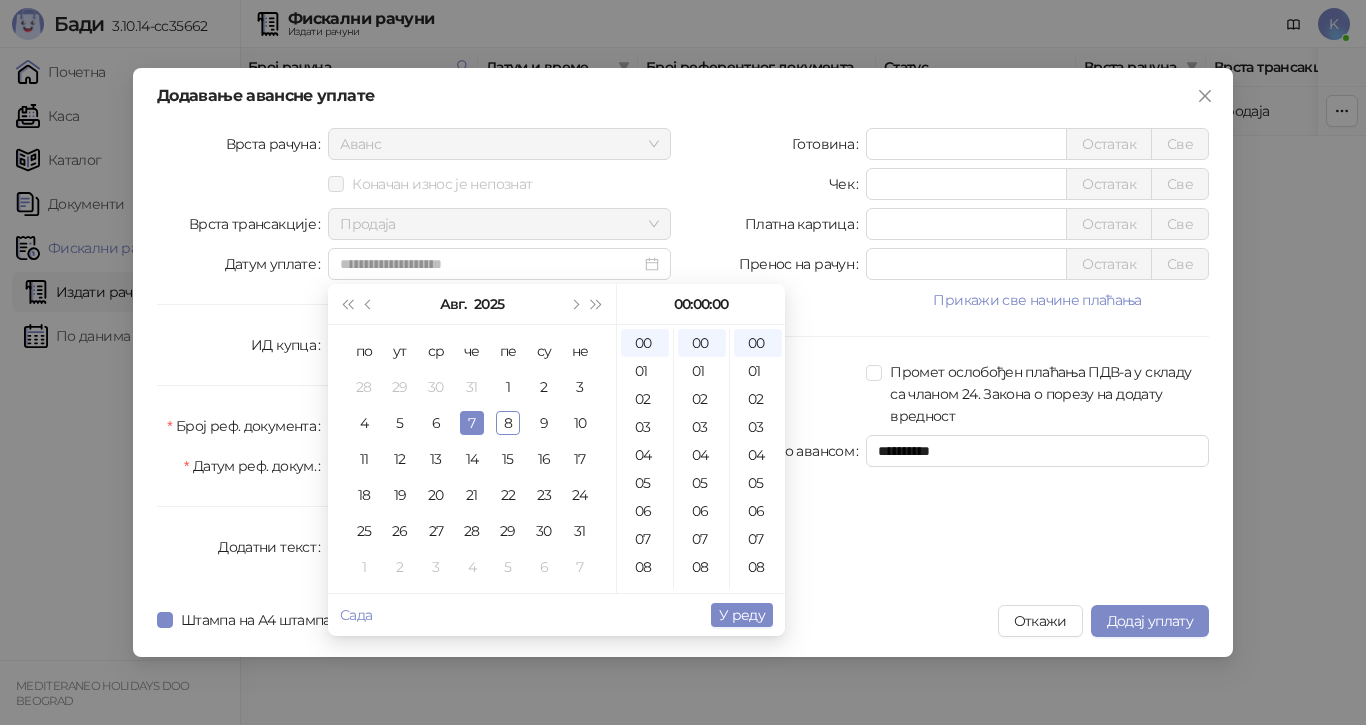 type on "**********" 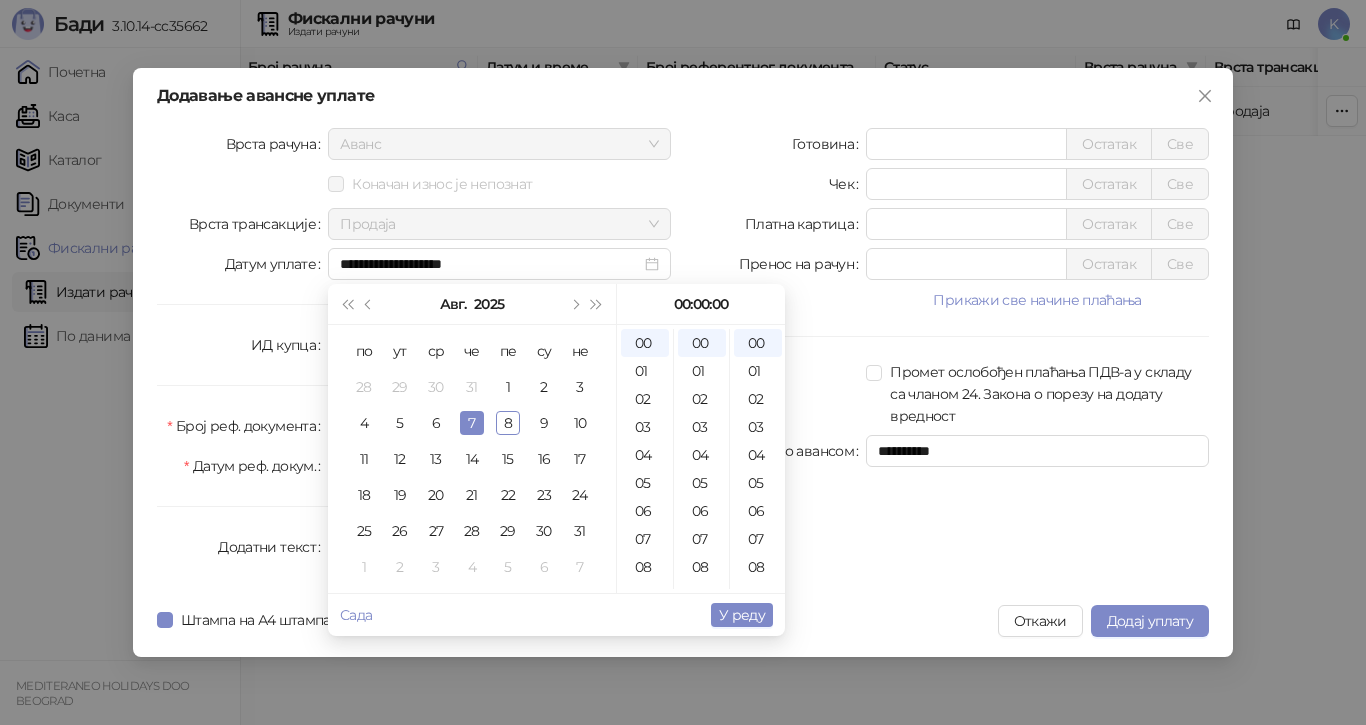 drag, startPoint x: 730, startPoint y: 610, endPoint x: 609, endPoint y: 609, distance: 121.004135 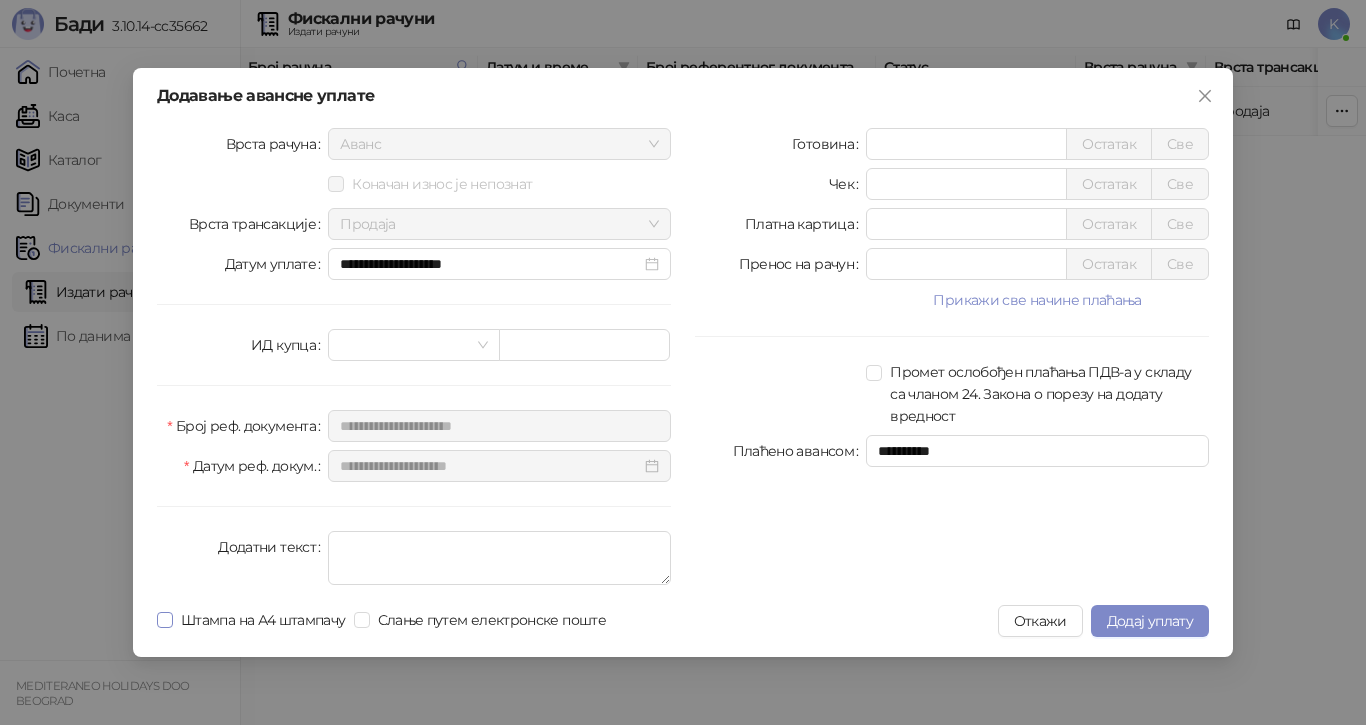 click on "Штампа на А4 штампачу" at bounding box center (263, 620) 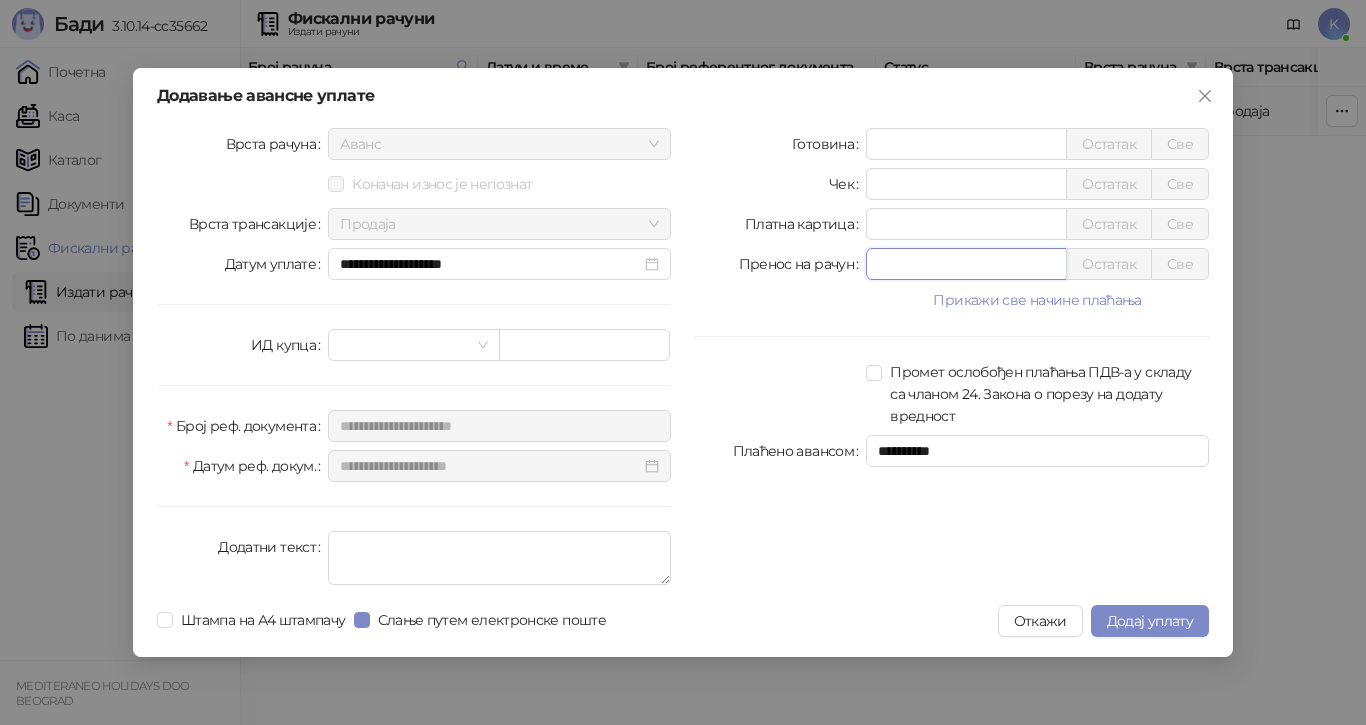 click on "Пренос на рачун * Остатак Све" at bounding box center [952, 264] 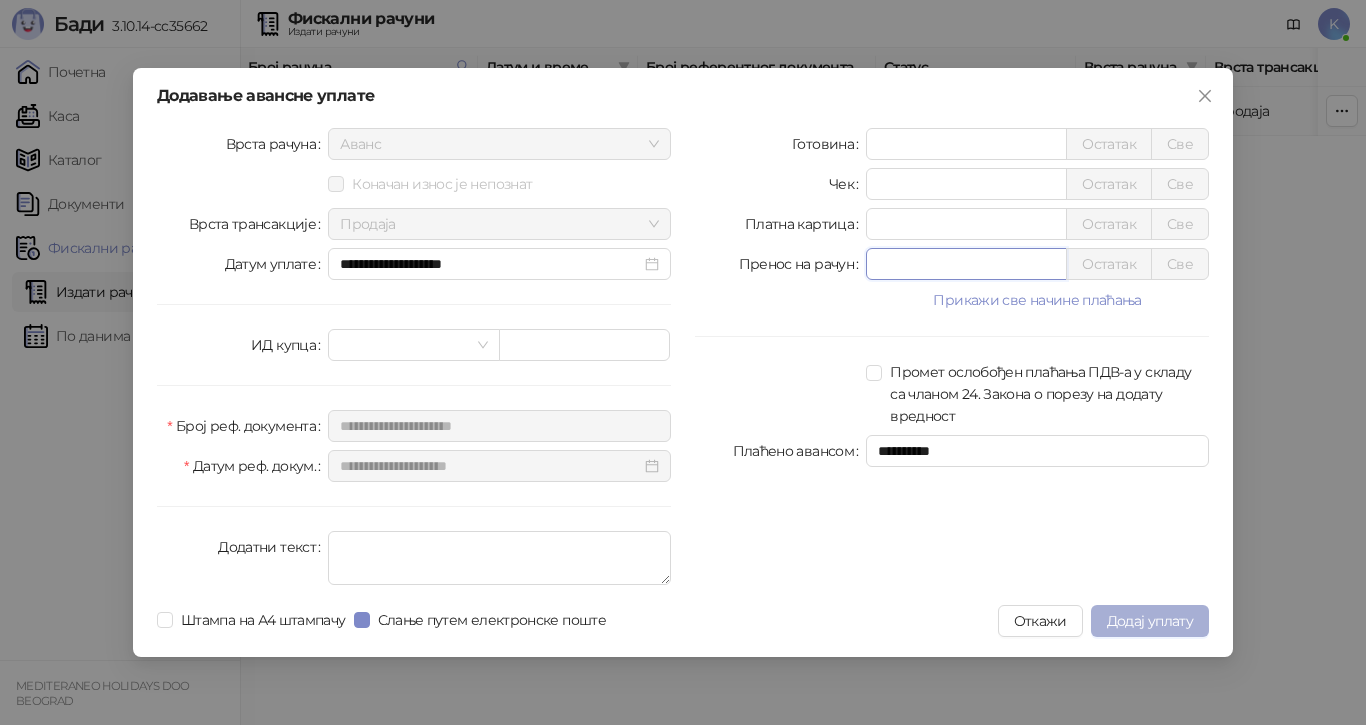 type on "*****" 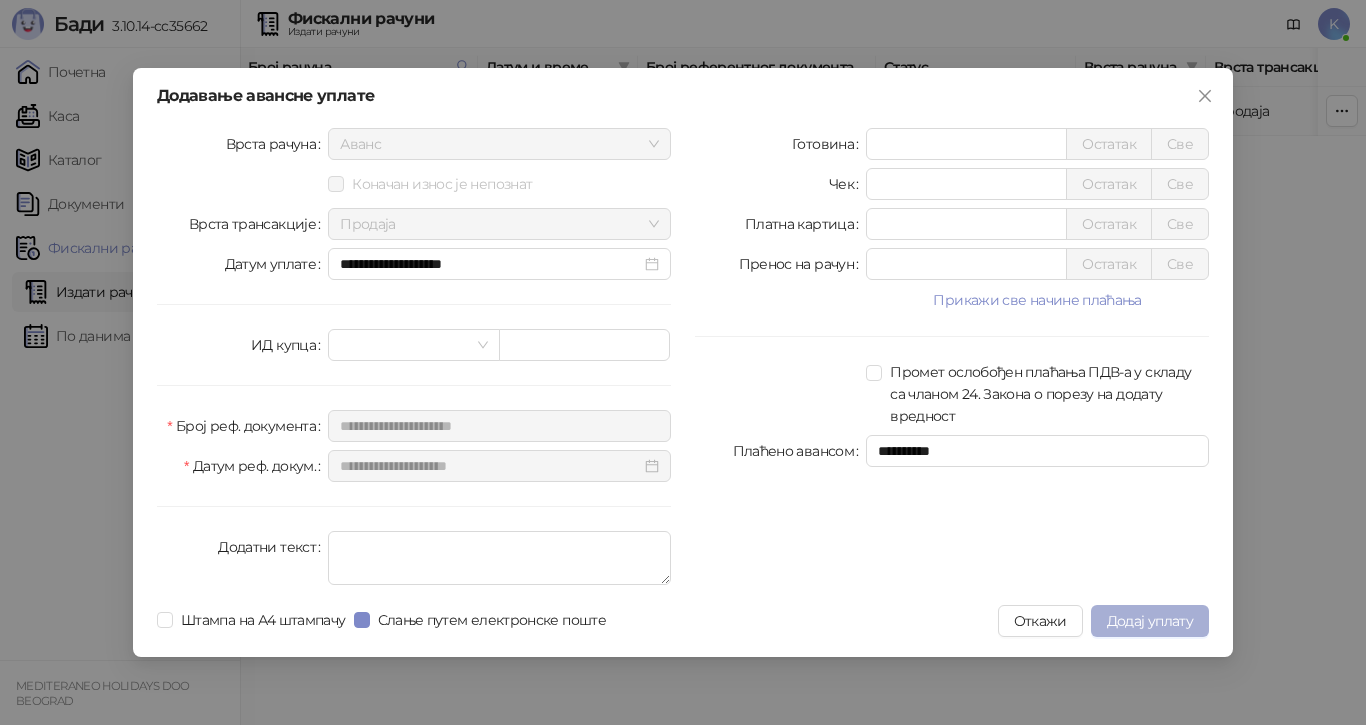 click on "Додај уплату" at bounding box center [1150, 621] 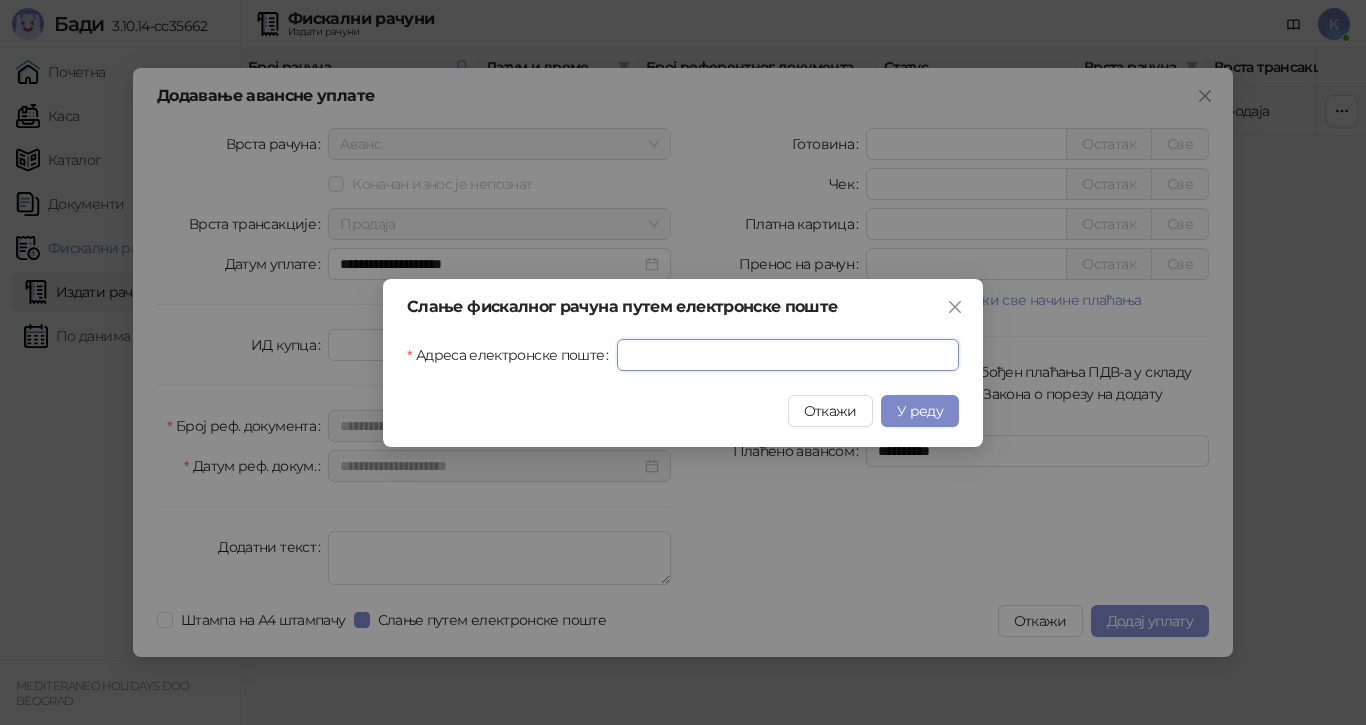 click on "Адреса електронске поште" at bounding box center (788, 355) 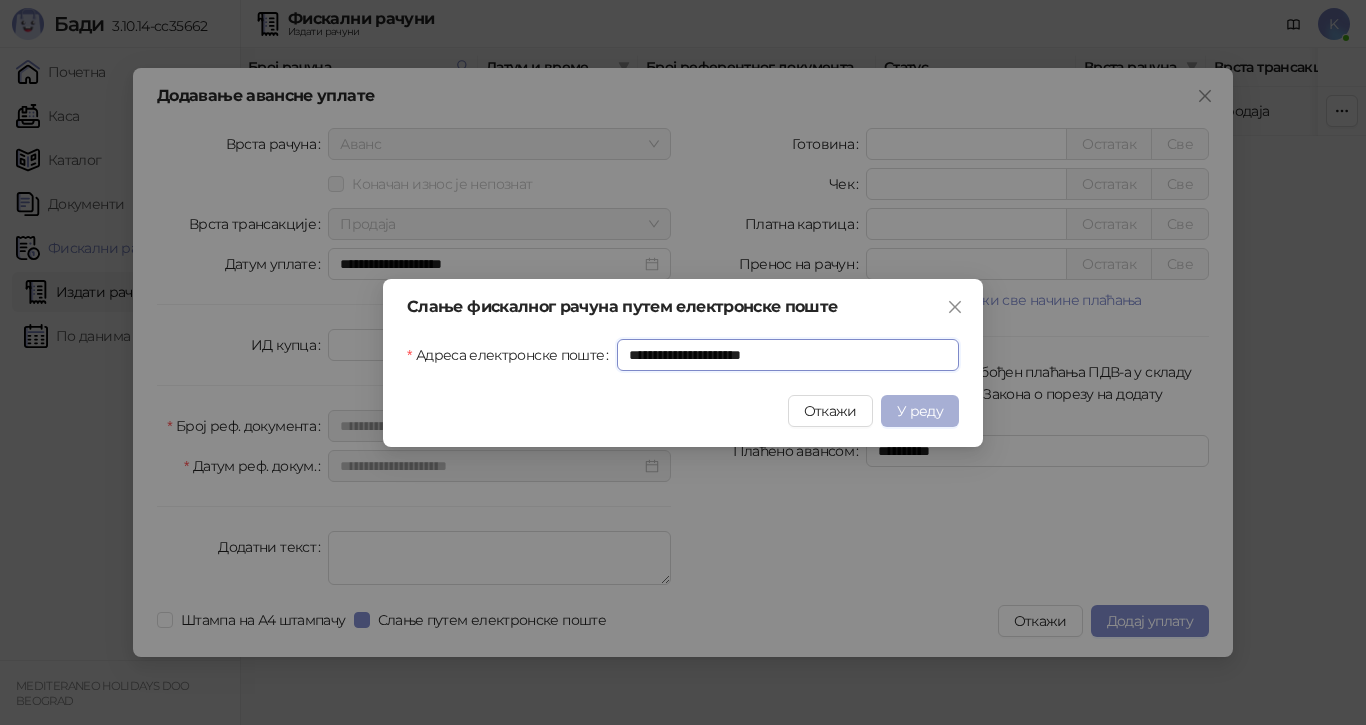 type on "**********" 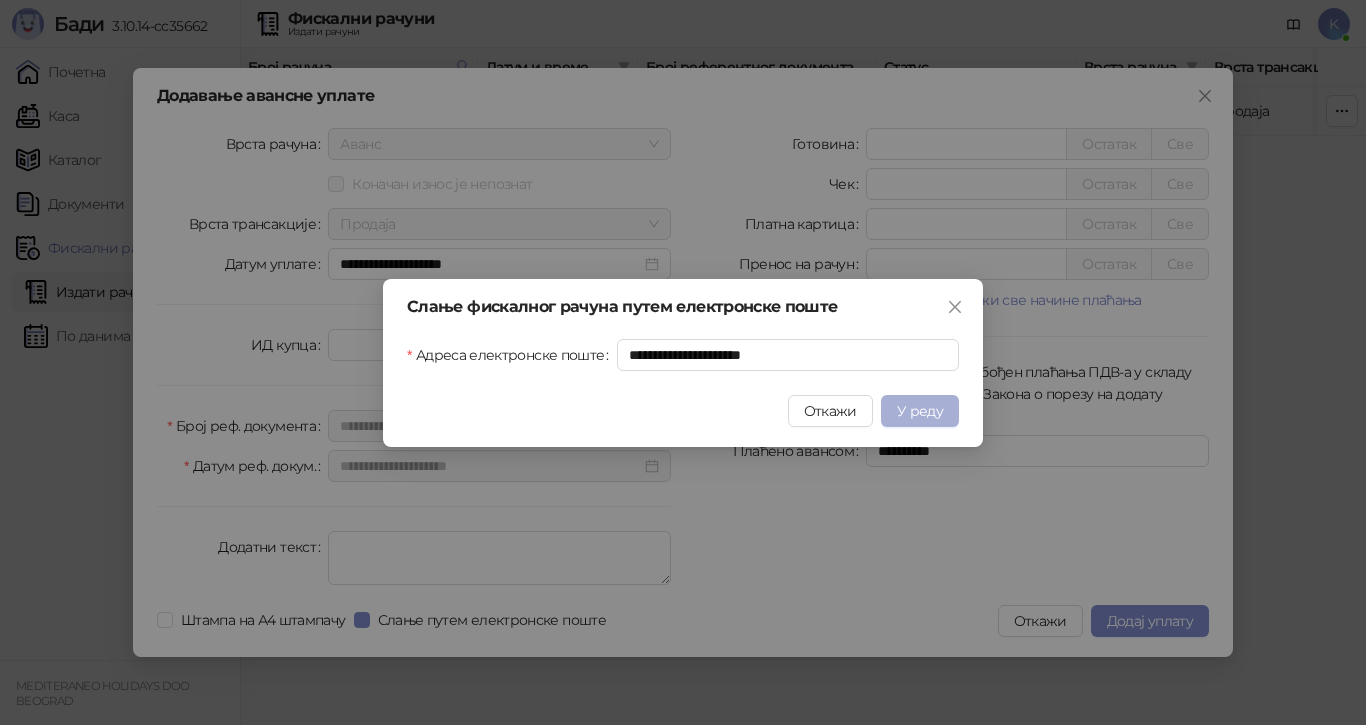 click on "У реду" at bounding box center (920, 411) 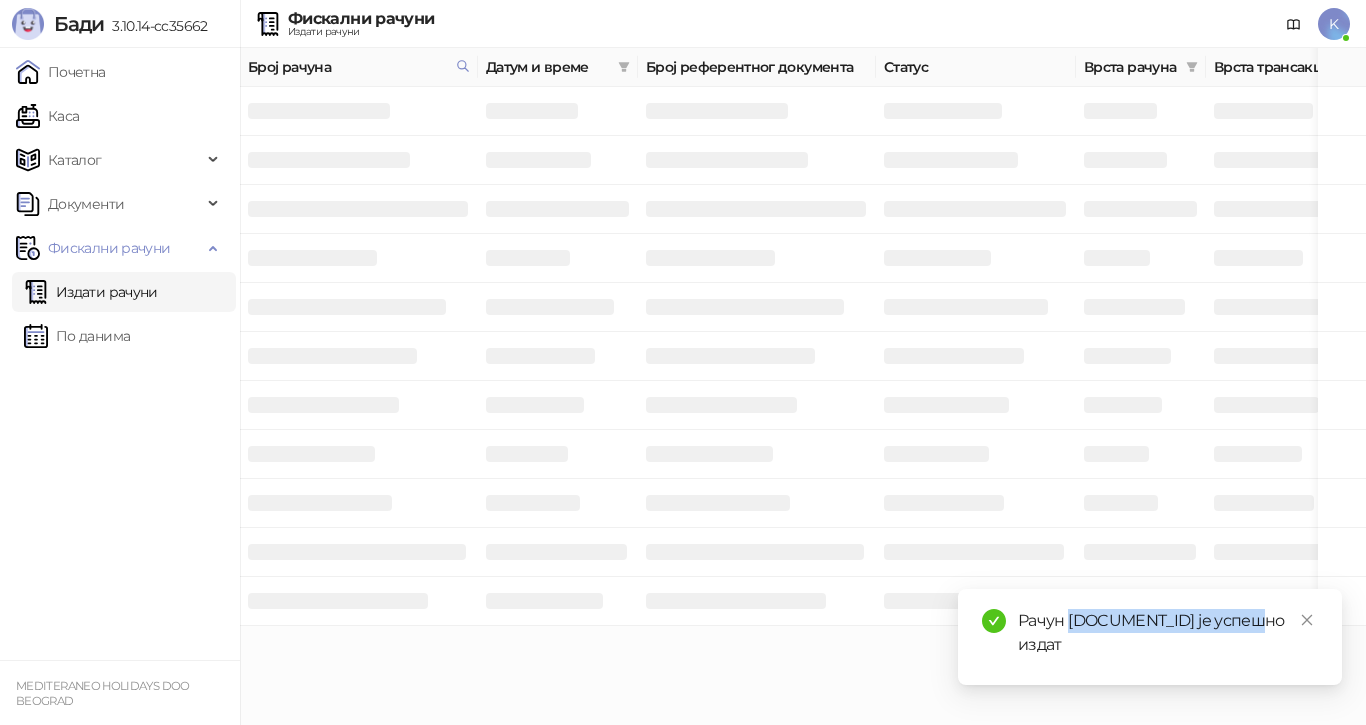 drag, startPoint x: 1272, startPoint y: 617, endPoint x: 1071, endPoint y: 617, distance: 201 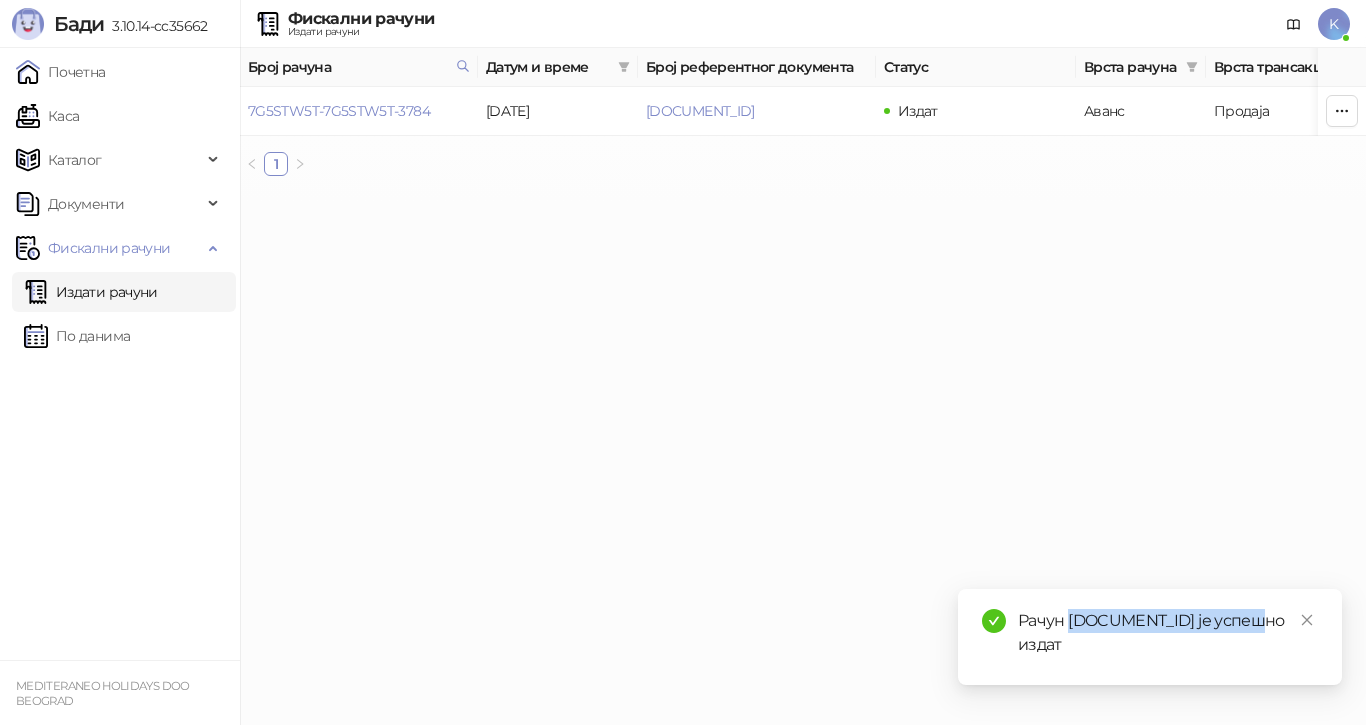 copy on "7G5STW5T-7G5STW5T-4214" 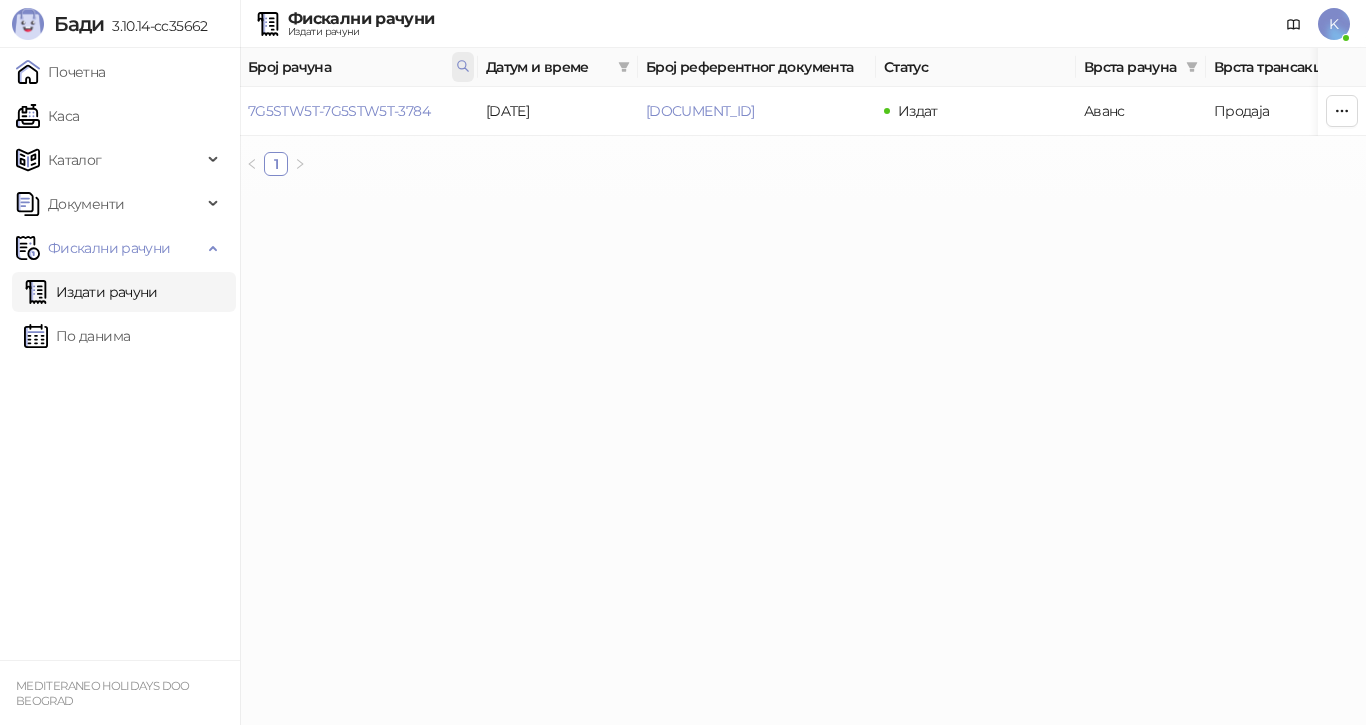 click 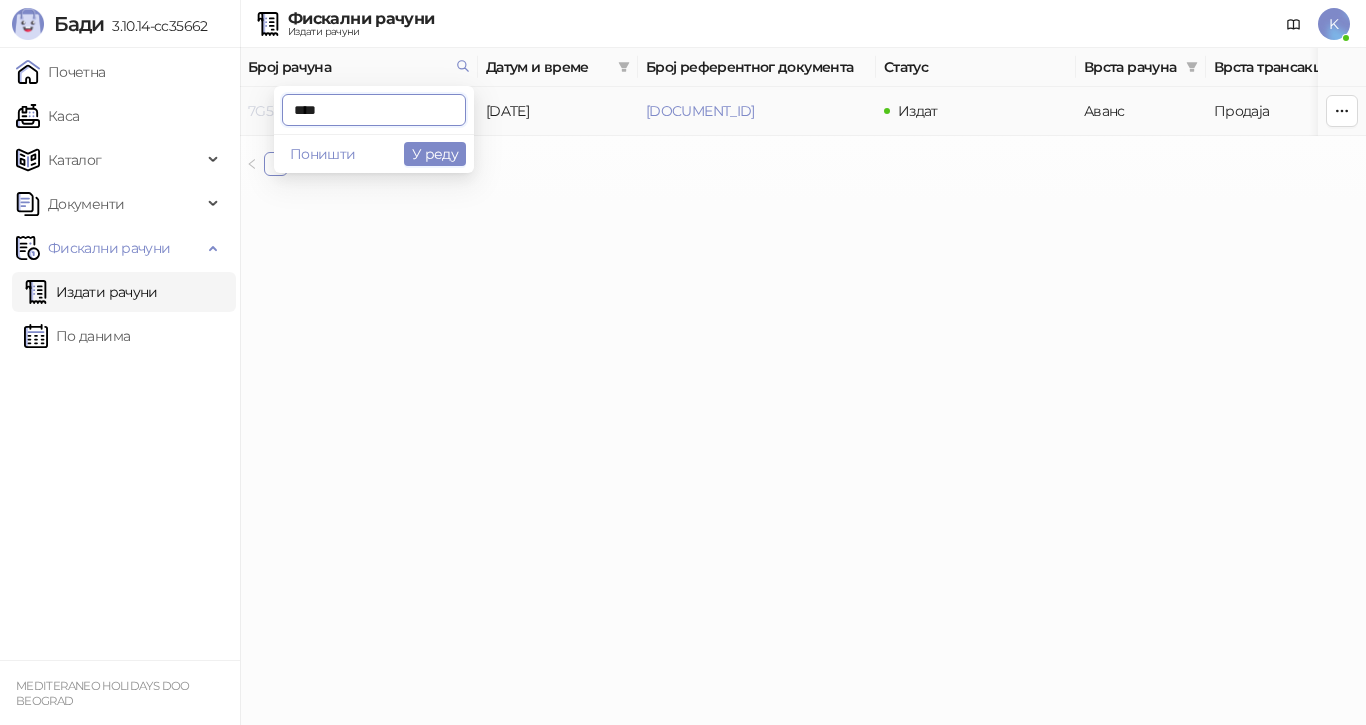 drag, startPoint x: 362, startPoint y: 113, endPoint x: 248, endPoint y: 113, distance: 114 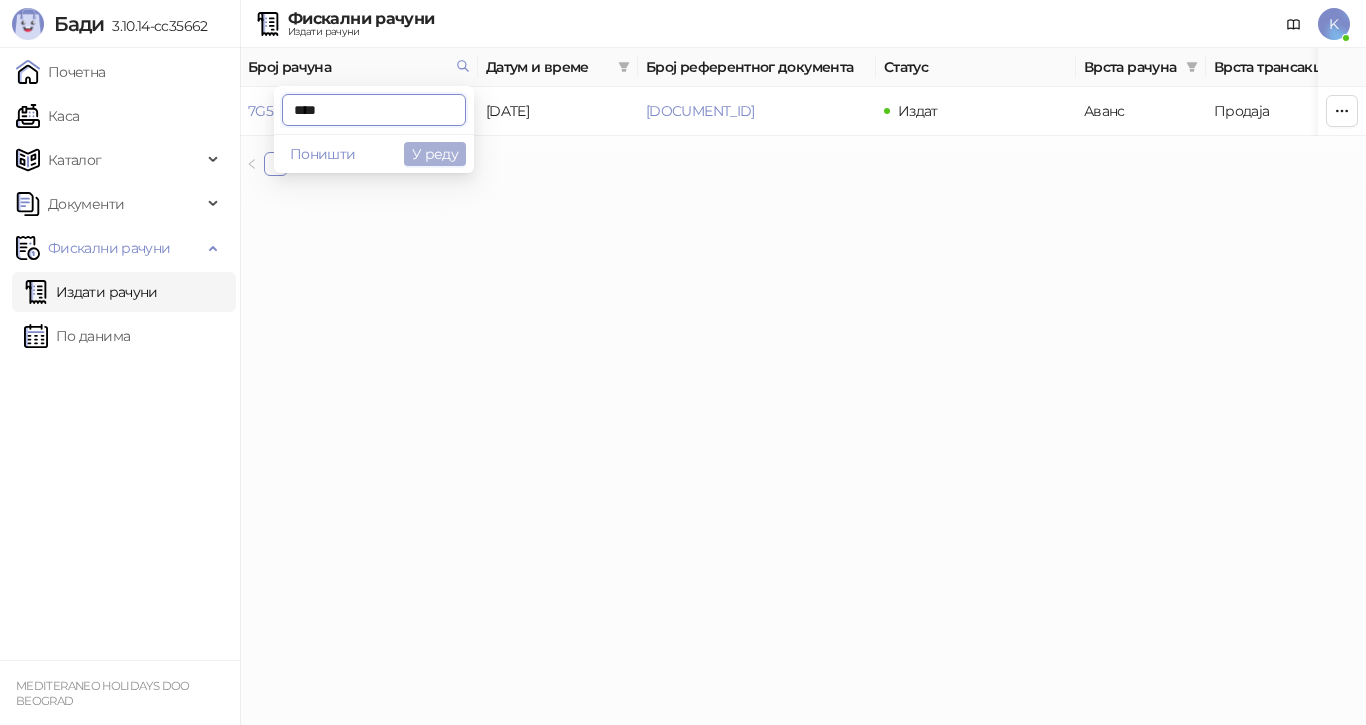 type on "****" 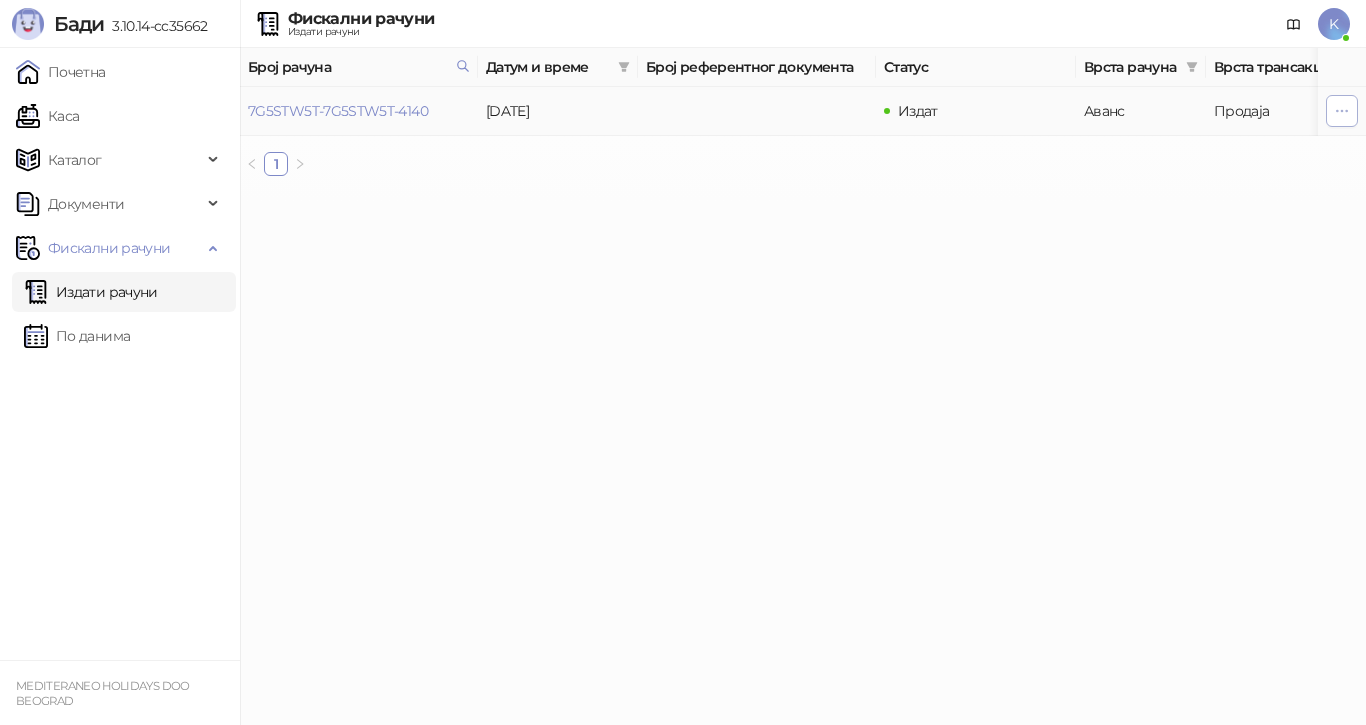 click 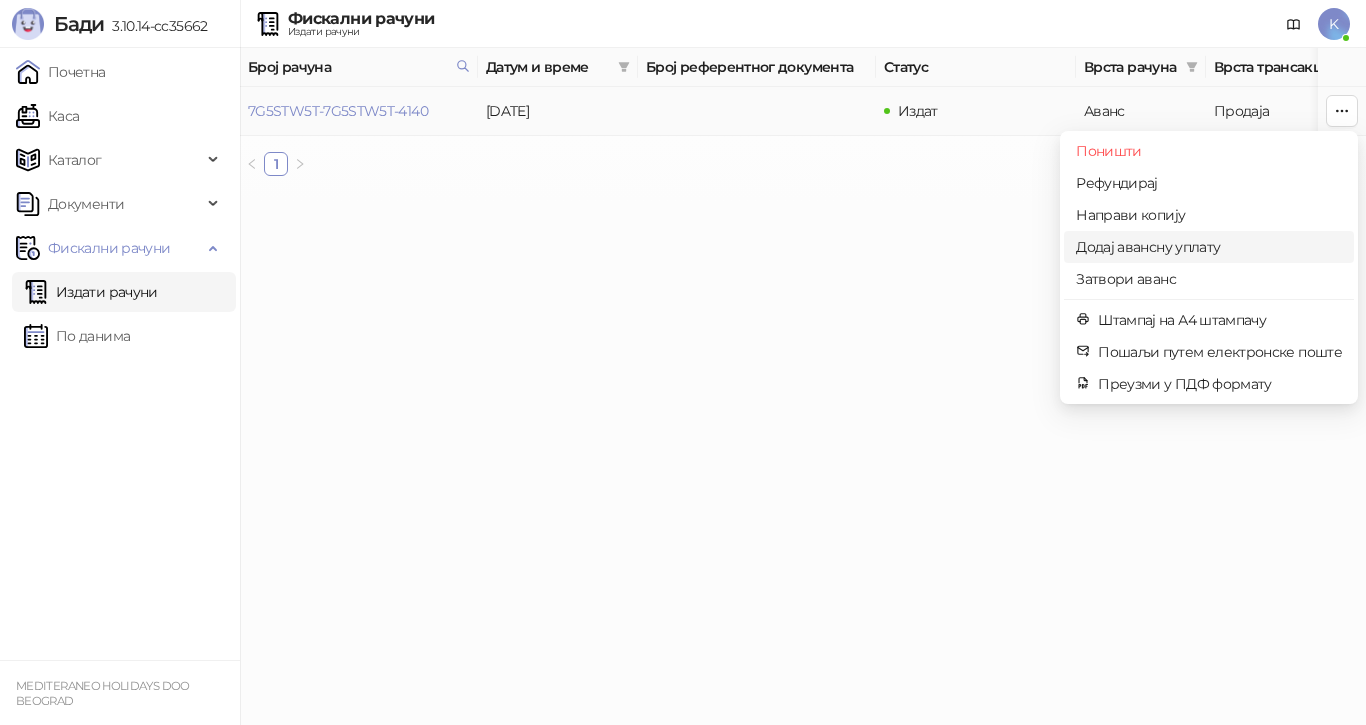 click on "Додај авансну уплату" at bounding box center [1209, 247] 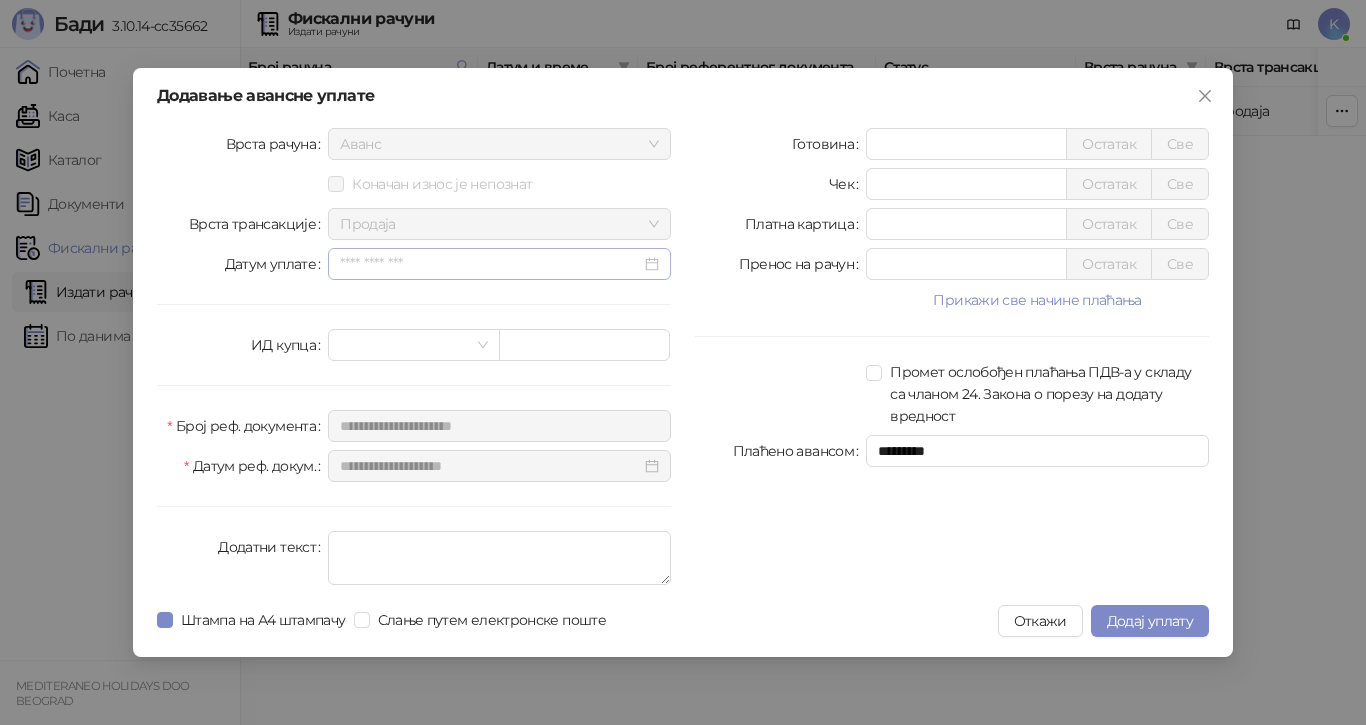 click at bounding box center (499, 264) 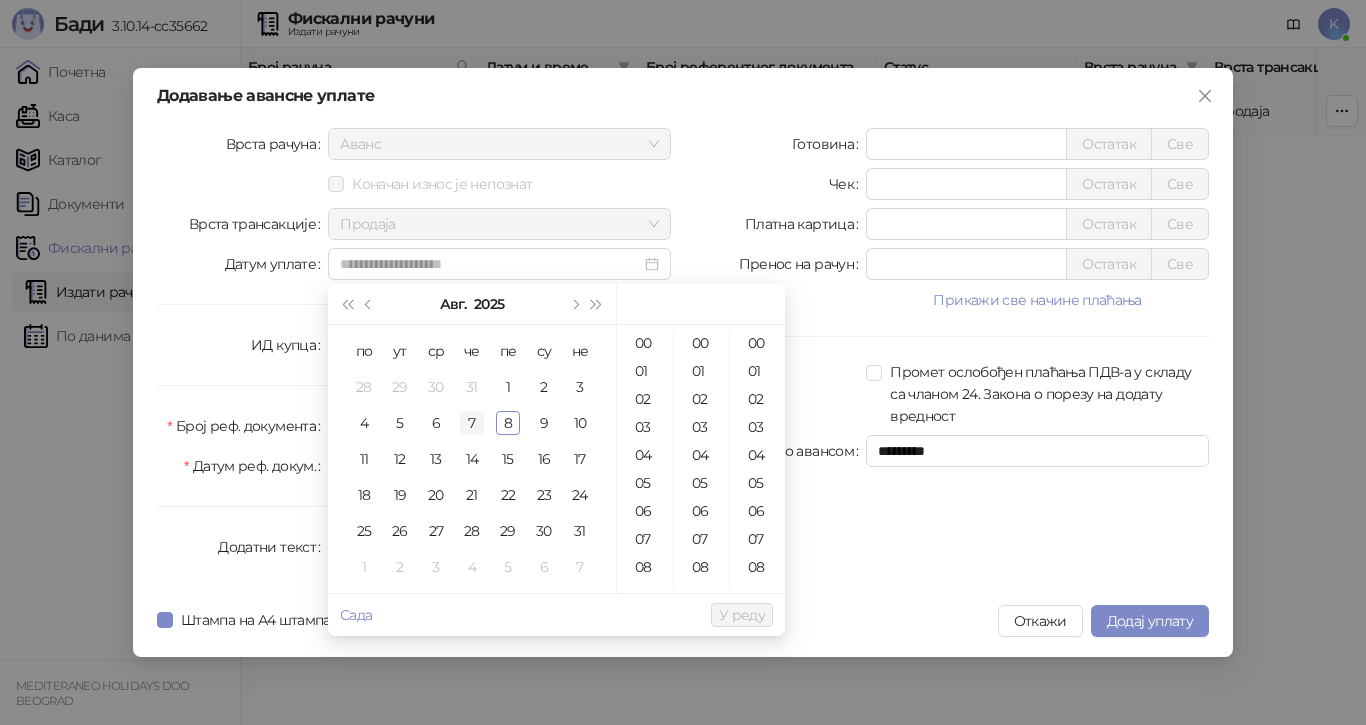 click on "7" at bounding box center [472, 423] 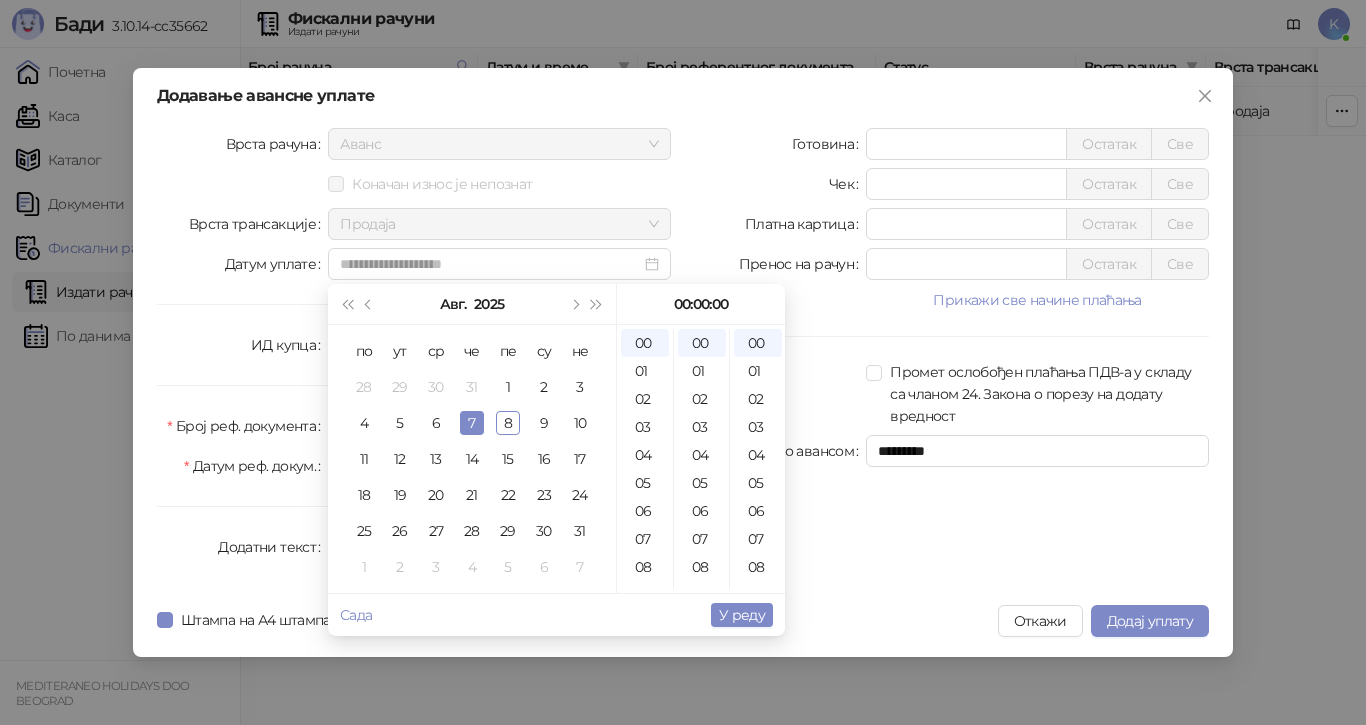 type on "**********" 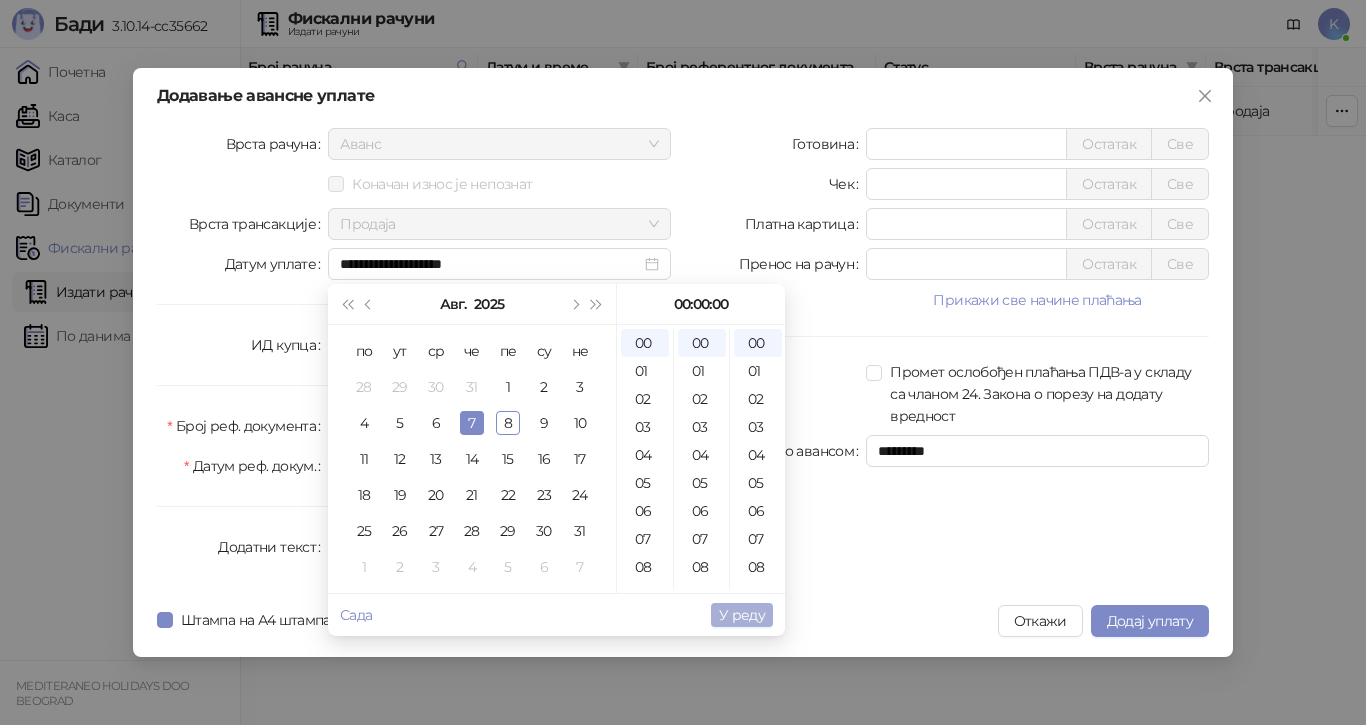 click on "У реду" at bounding box center (742, 615) 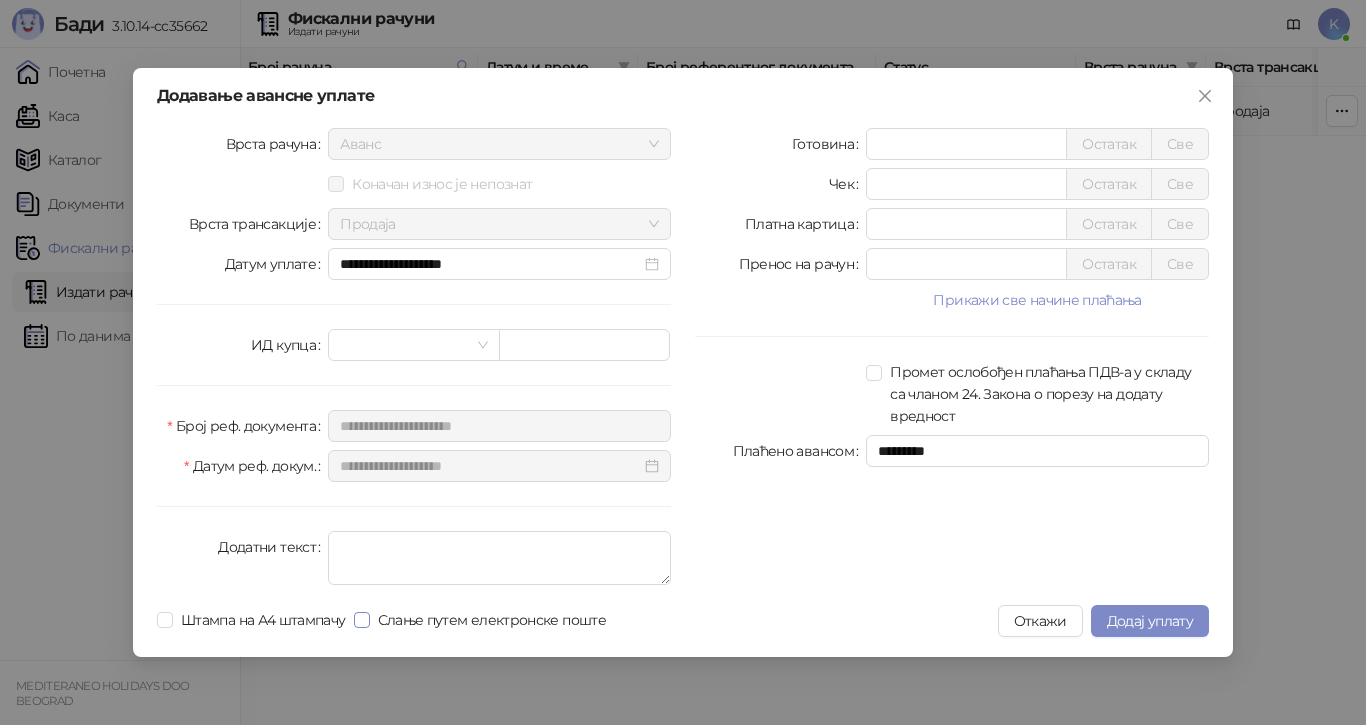 click on "Слање путем електронске поште" at bounding box center (492, 620) 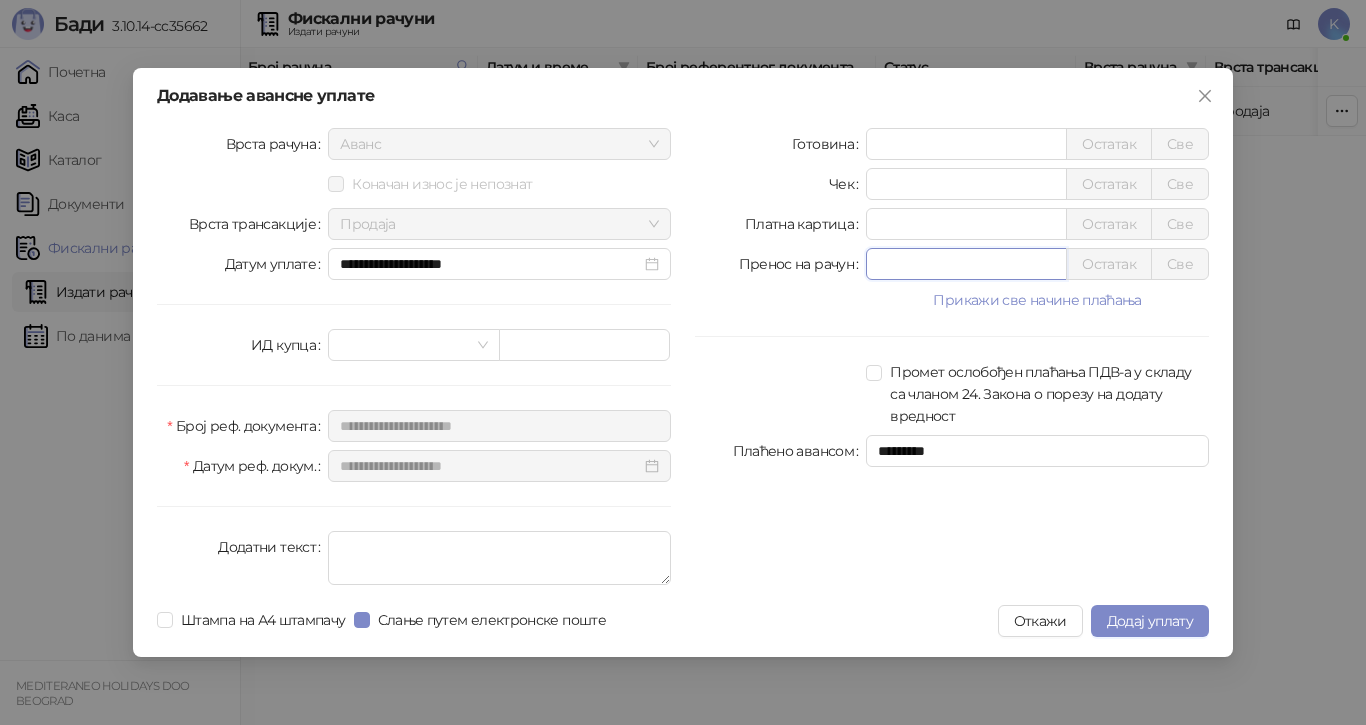 drag, startPoint x: 868, startPoint y: 265, endPoint x: 848, endPoint y: 272, distance: 21.189621 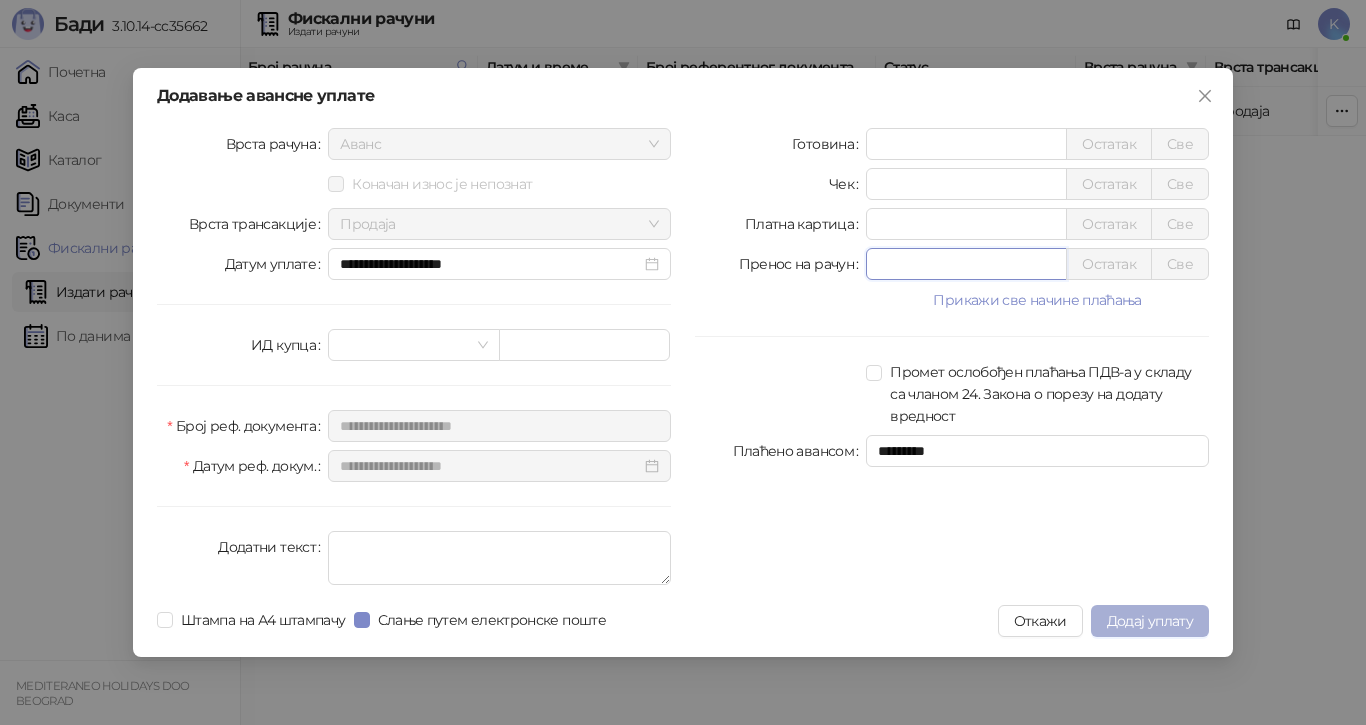type on "*****" 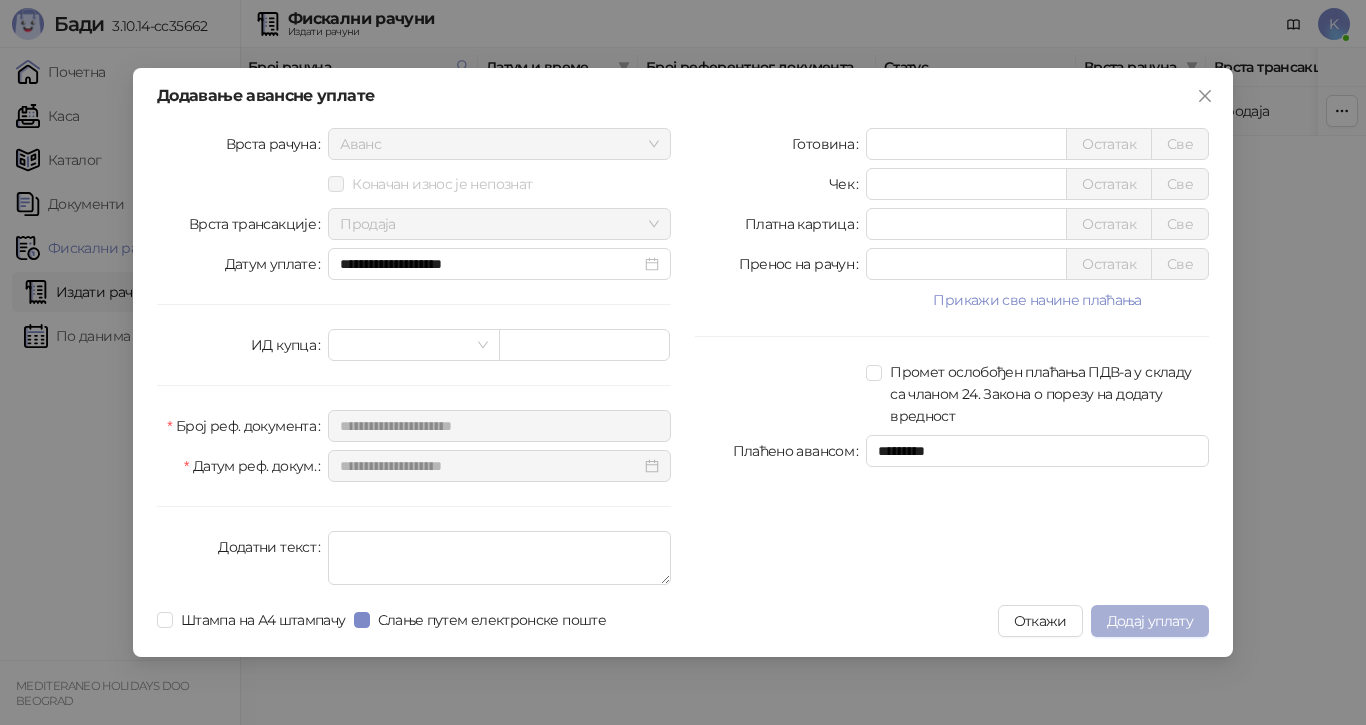 click on "Додај уплату" at bounding box center (1150, 621) 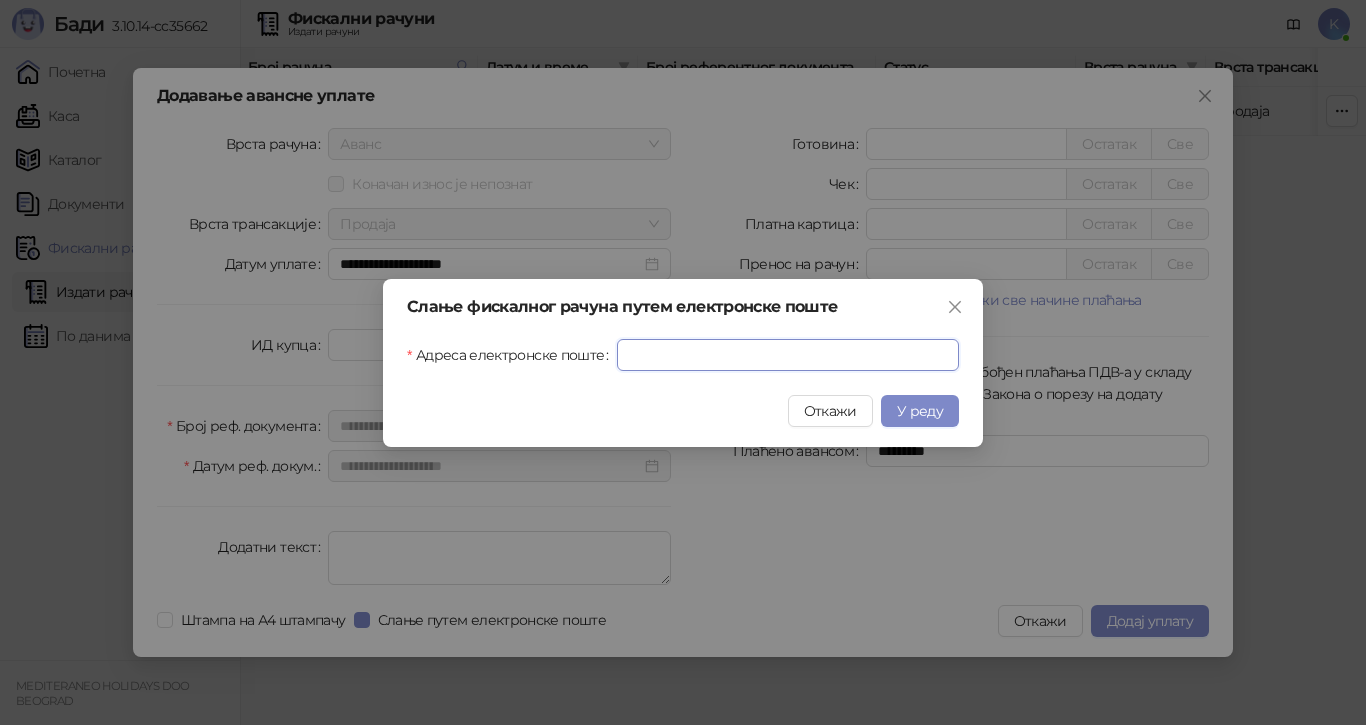 drag, startPoint x: 703, startPoint y: 355, endPoint x: 706, endPoint y: 384, distance: 29.15476 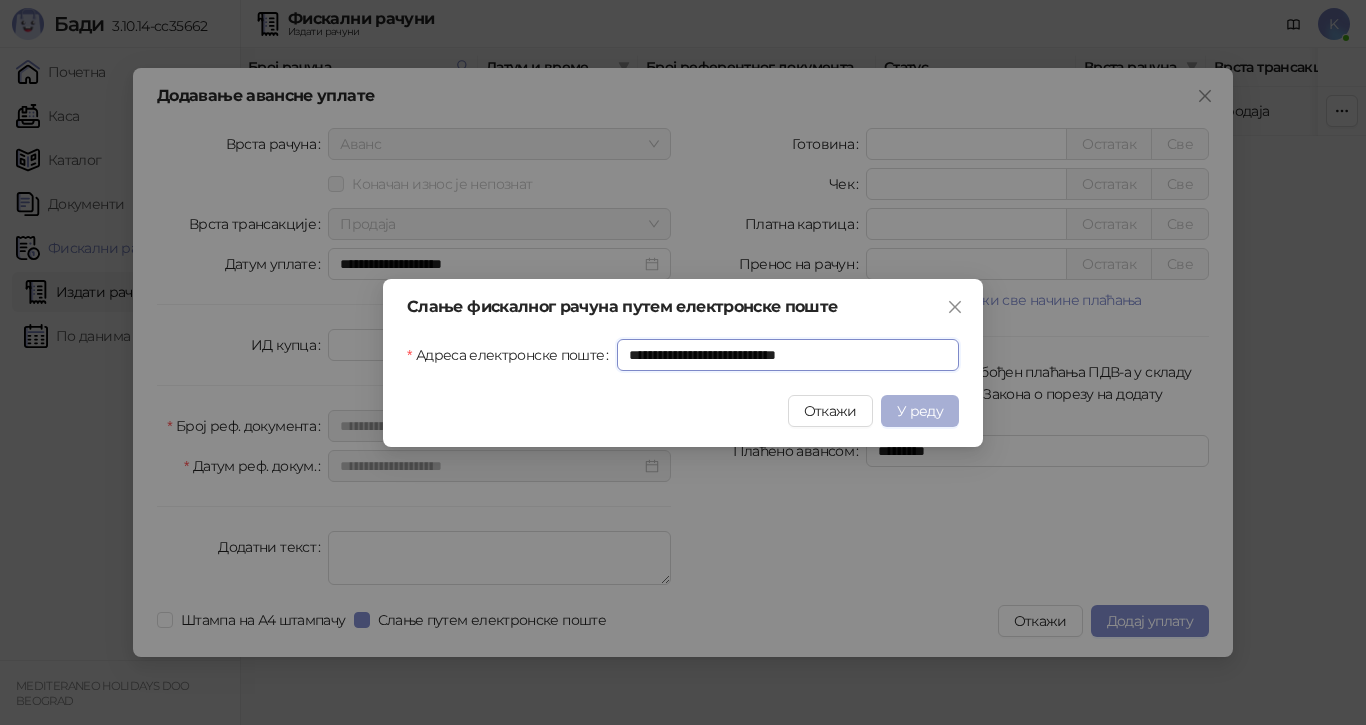 type on "**********" 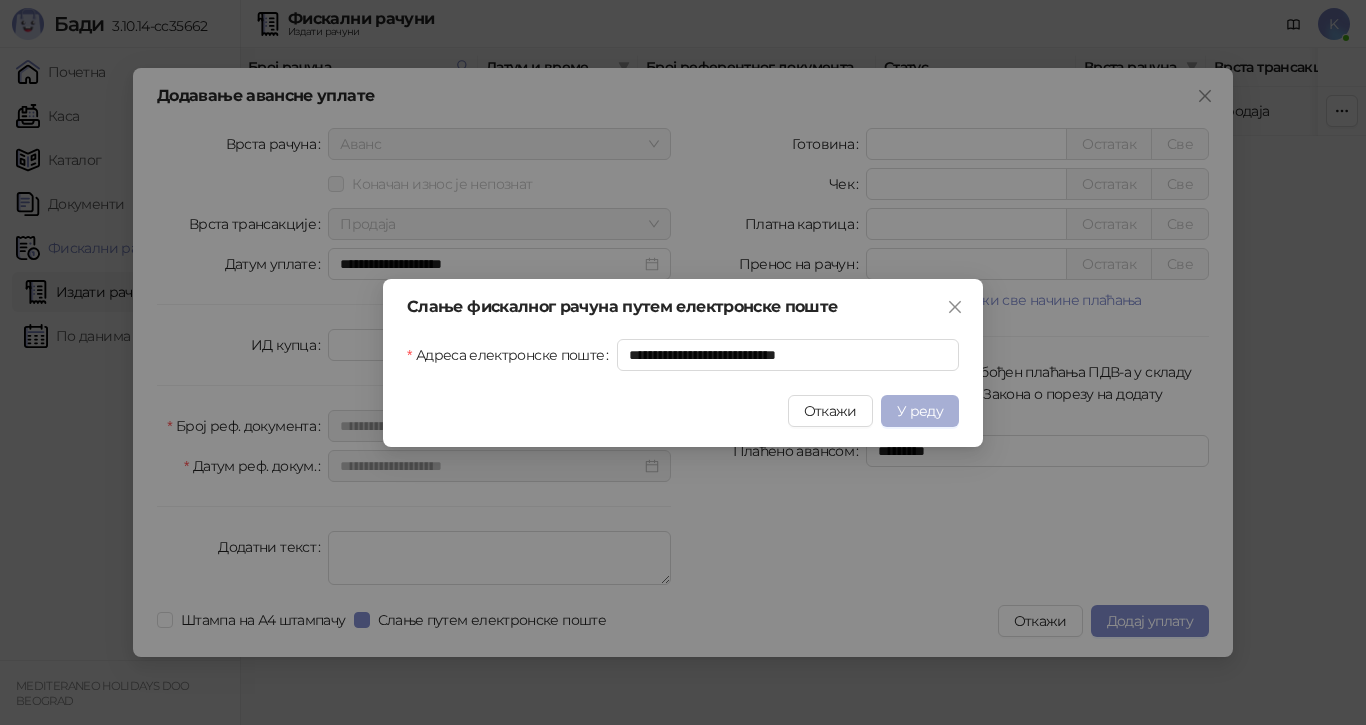 click on "У реду" at bounding box center [920, 411] 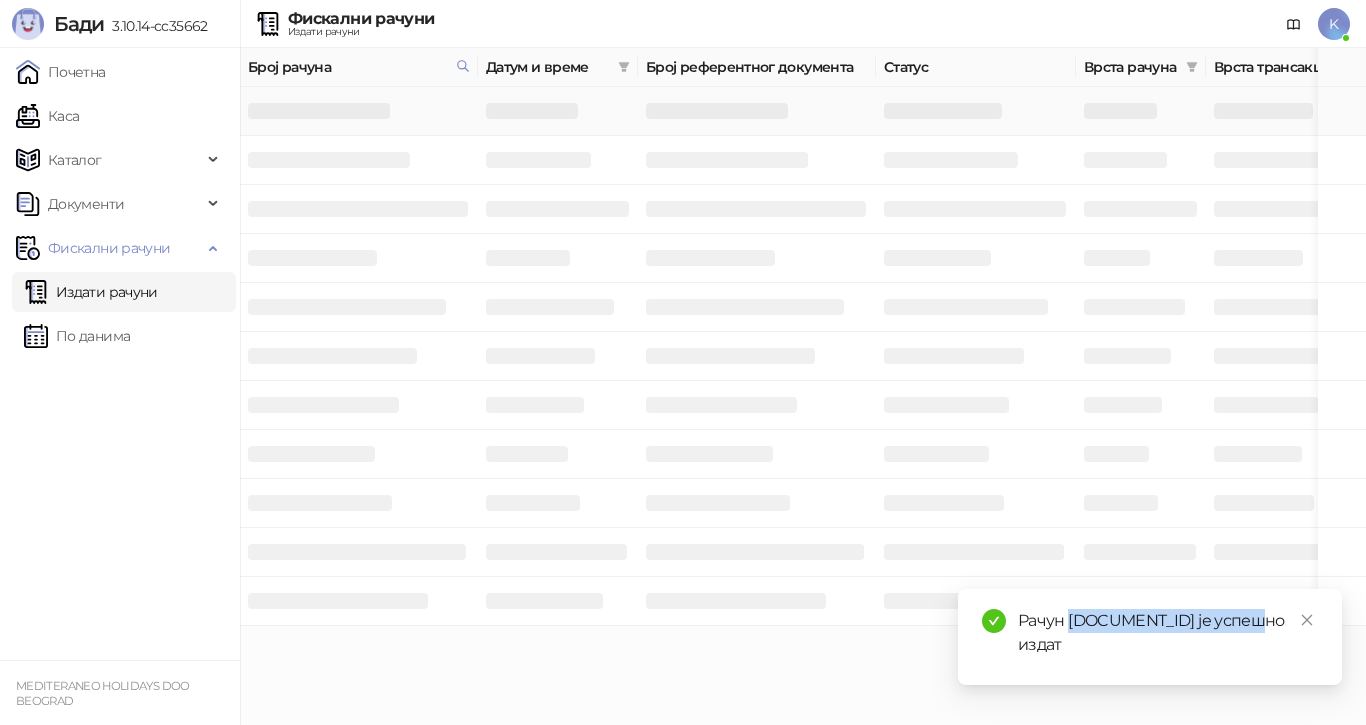 drag, startPoint x: 1270, startPoint y: 621, endPoint x: 1071, endPoint y: 621, distance: 199 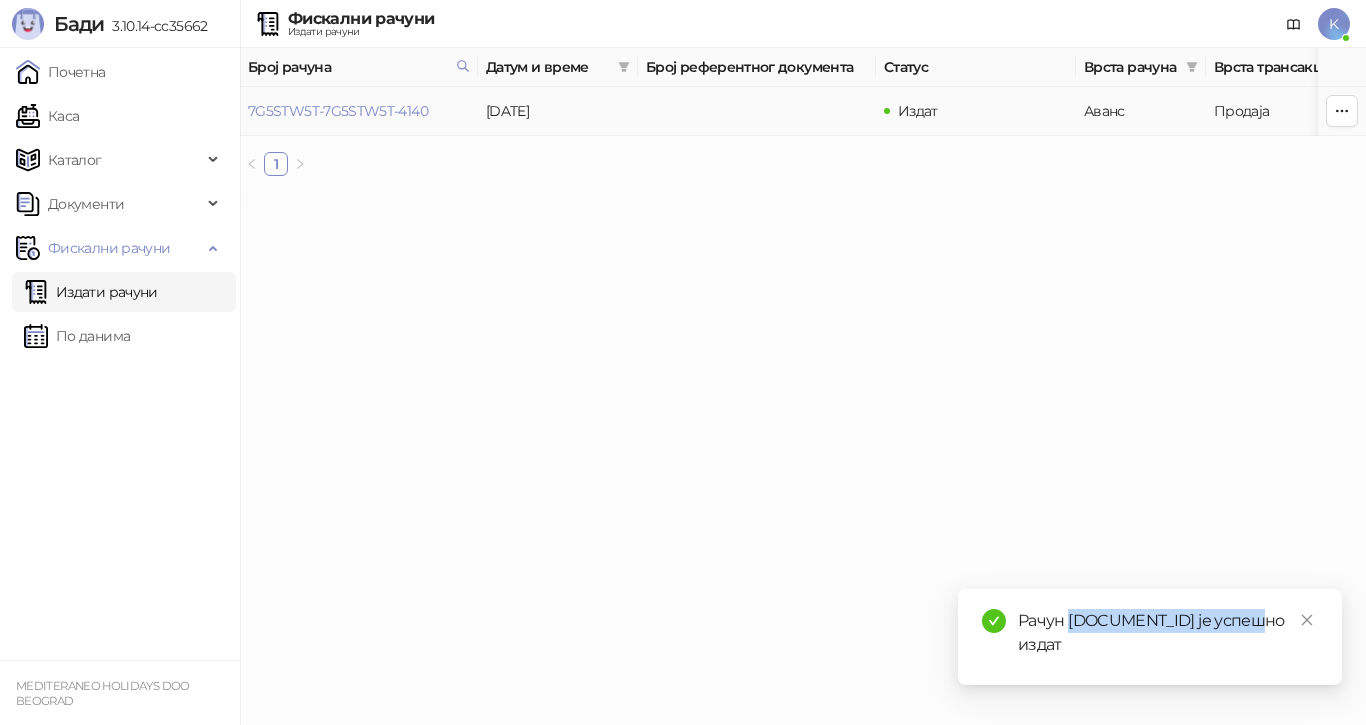 copy on "7G5STW5T-7G5STW5T-4215" 